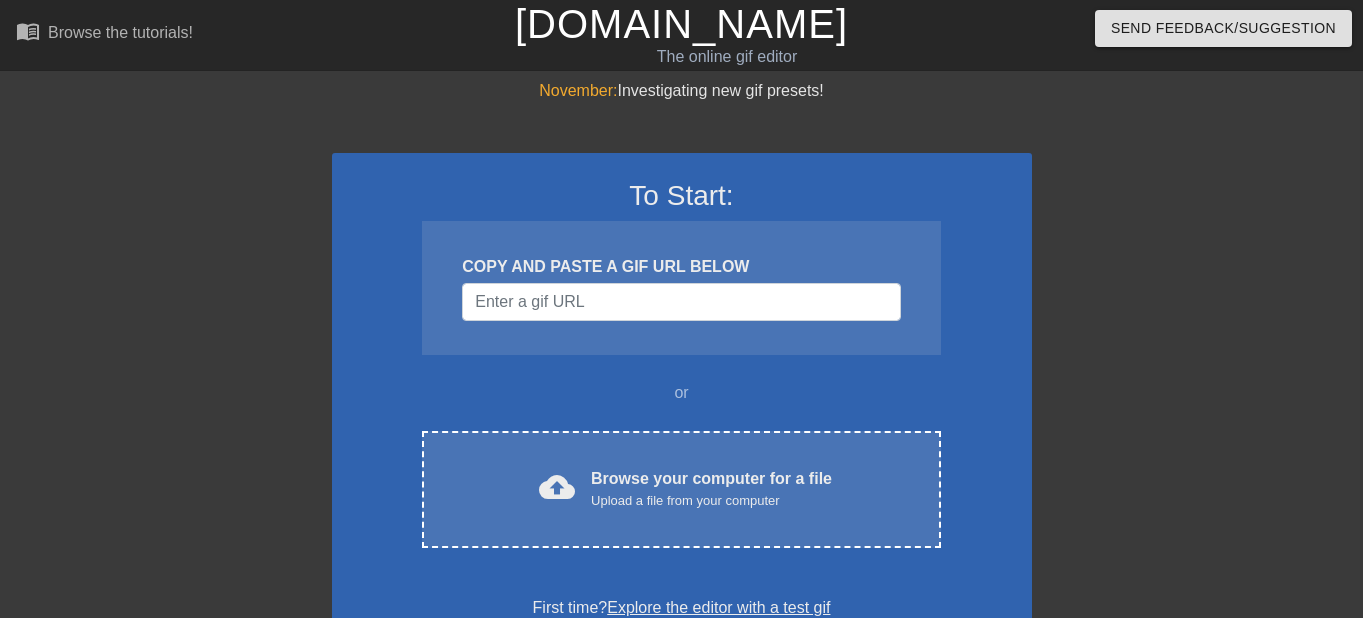 scroll, scrollTop: 0, scrollLeft: 0, axis: both 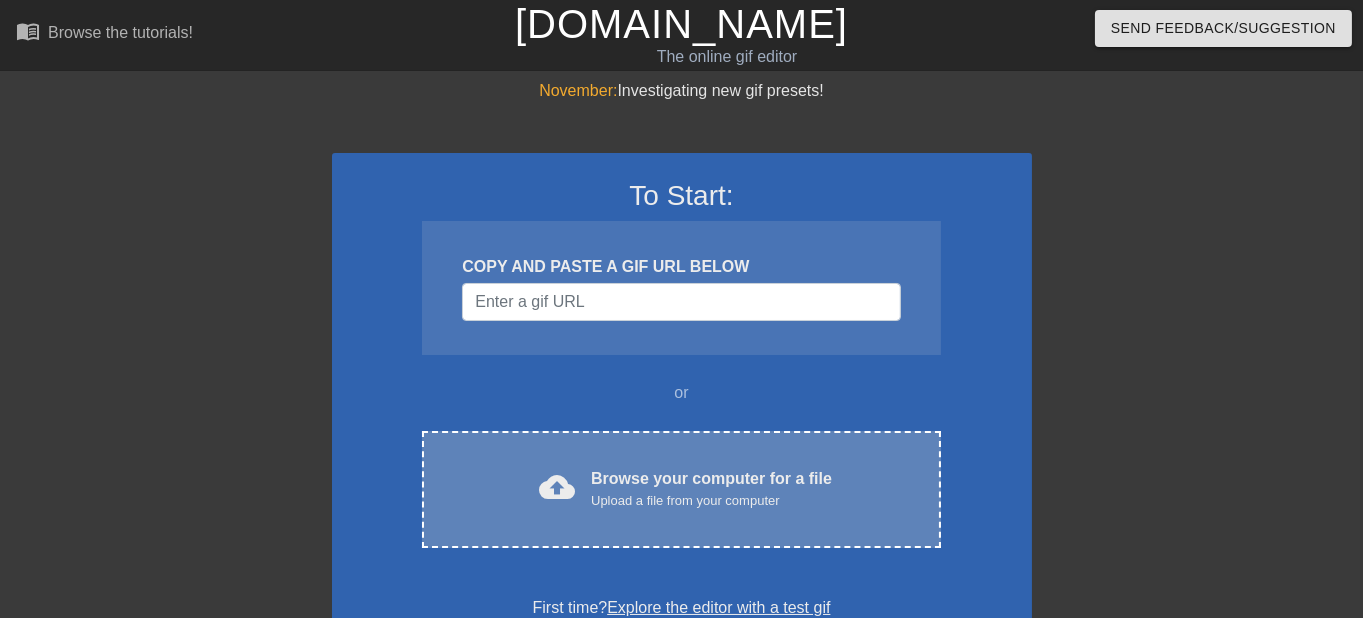 click on "Browse your computer for a file Upload a file from your computer" at bounding box center [711, 489] 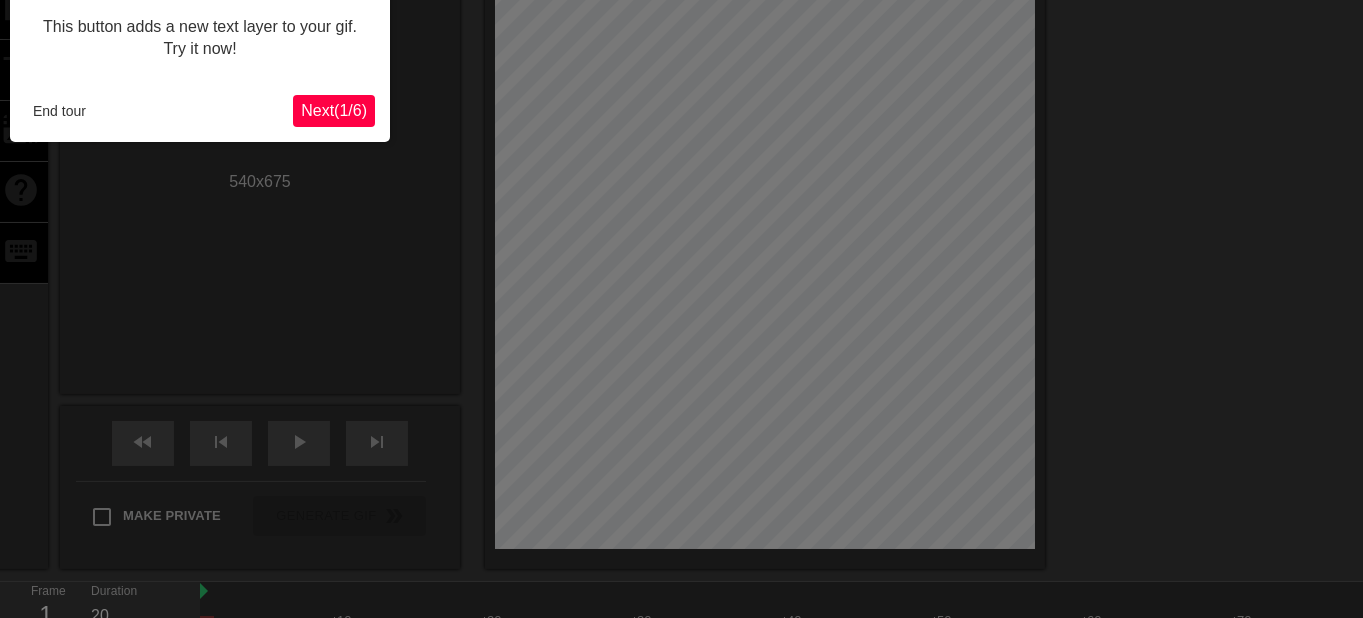 scroll, scrollTop: 48, scrollLeft: 0, axis: vertical 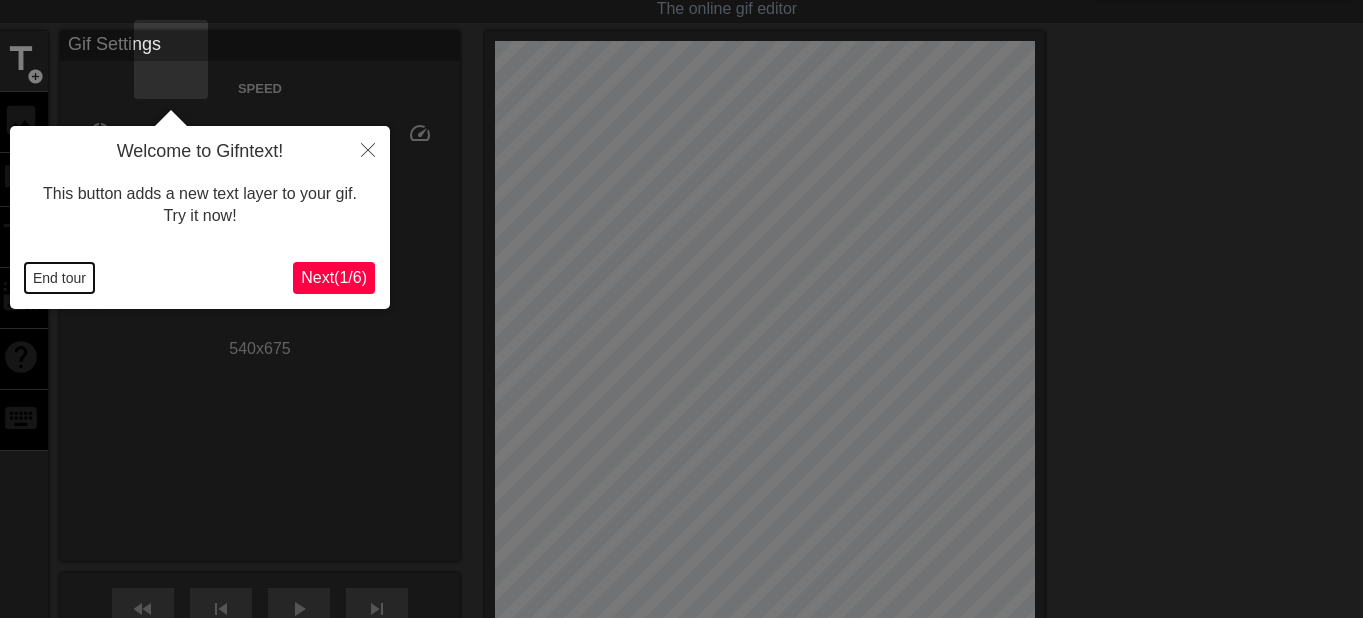 click on "End tour" at bounding box center [59, 278] 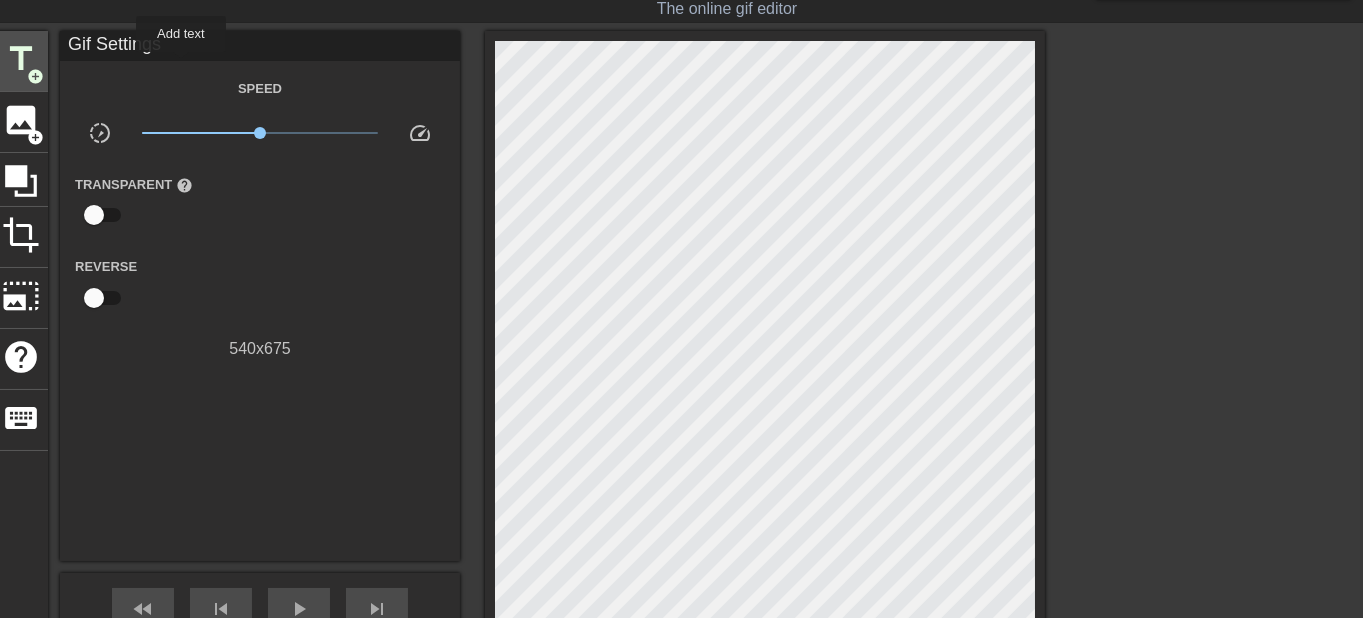 click on "add_circle" at bounding box center [35, 76] 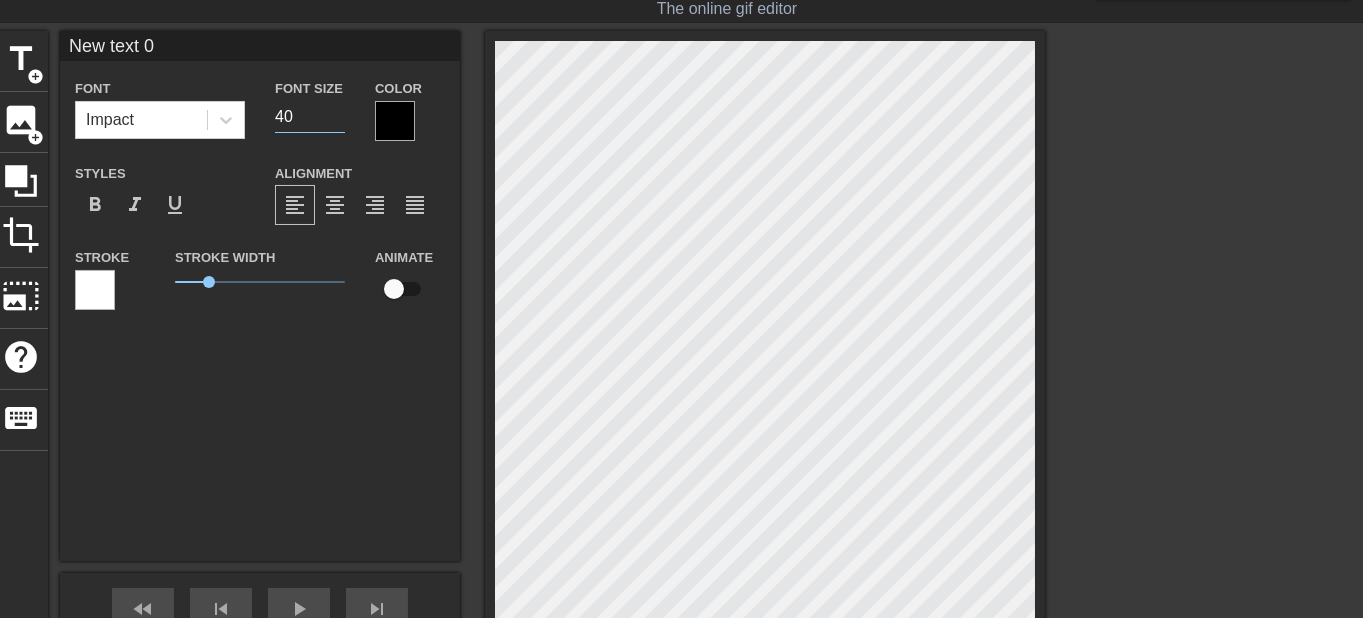 drag, startPoint x: 449, startPoint y: 116, endPoint x: 409, endPoint y: 120, distance: 40.1995 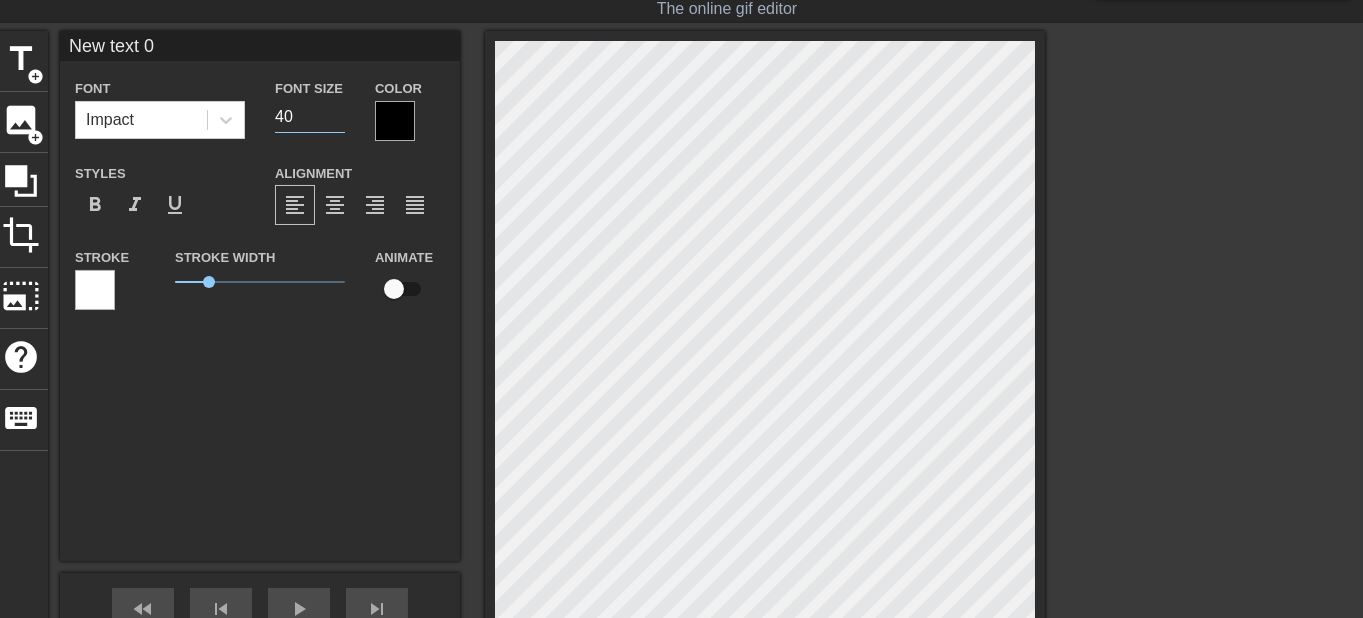 click on "40" at bounding box center [310, 117] 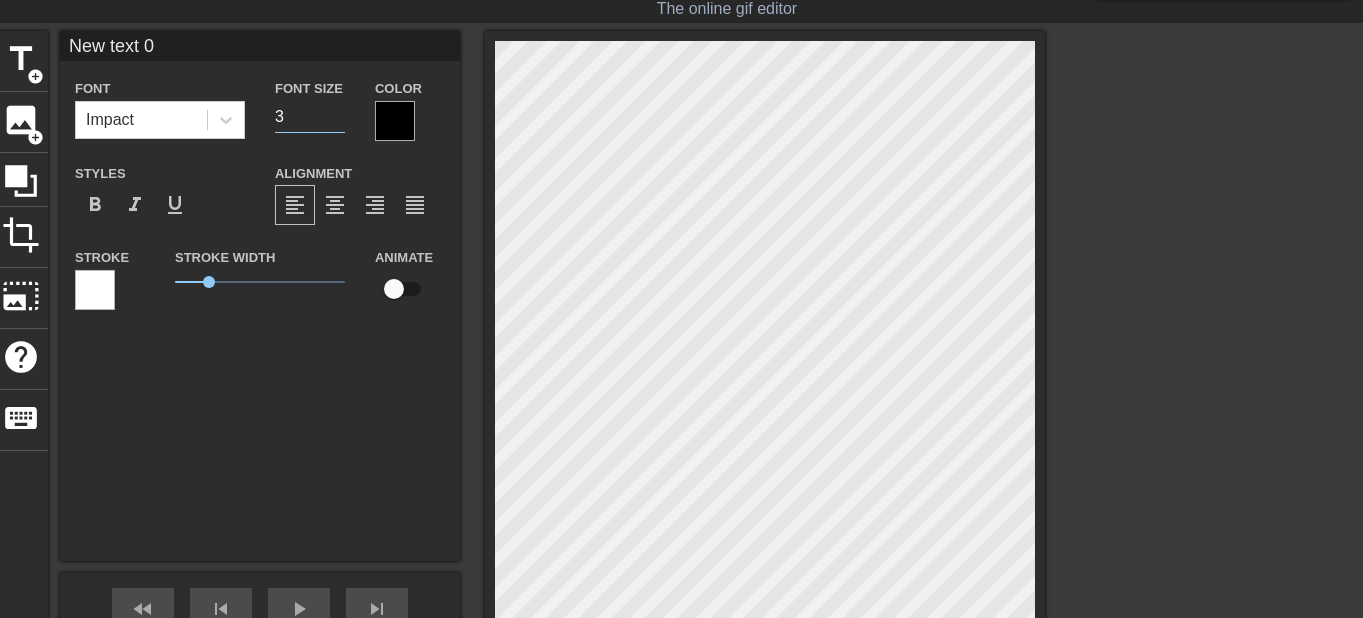 type on "30" 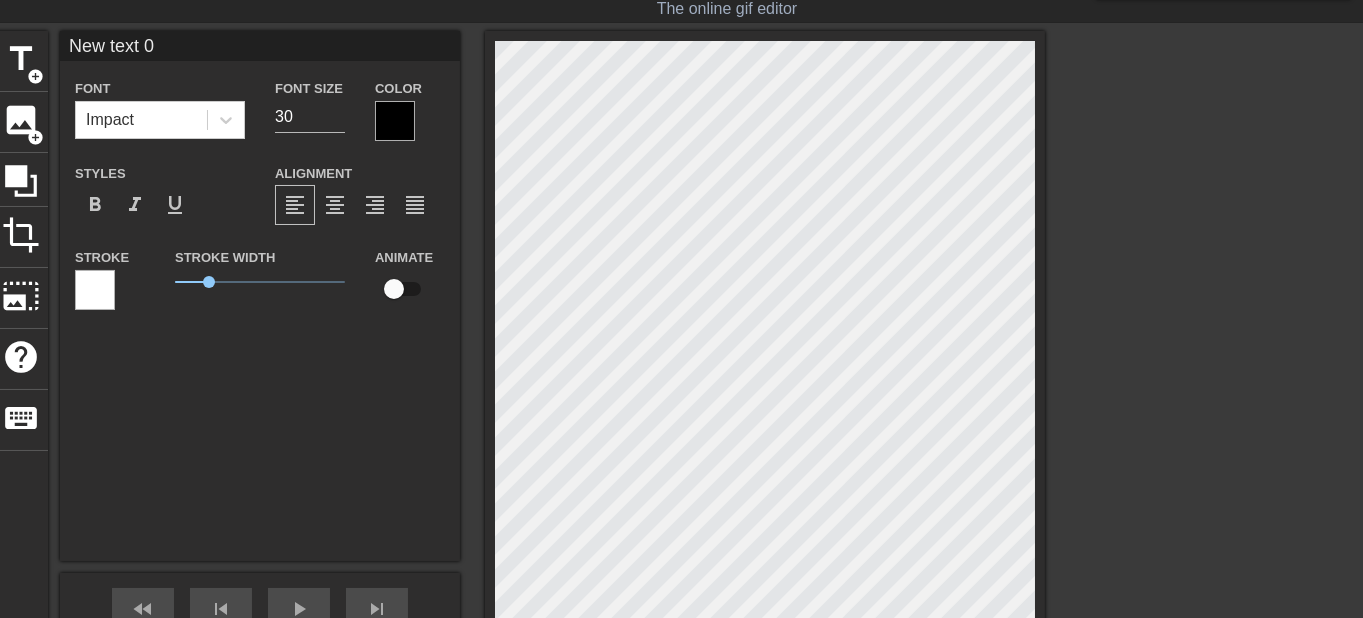 type on "Newtext 0" 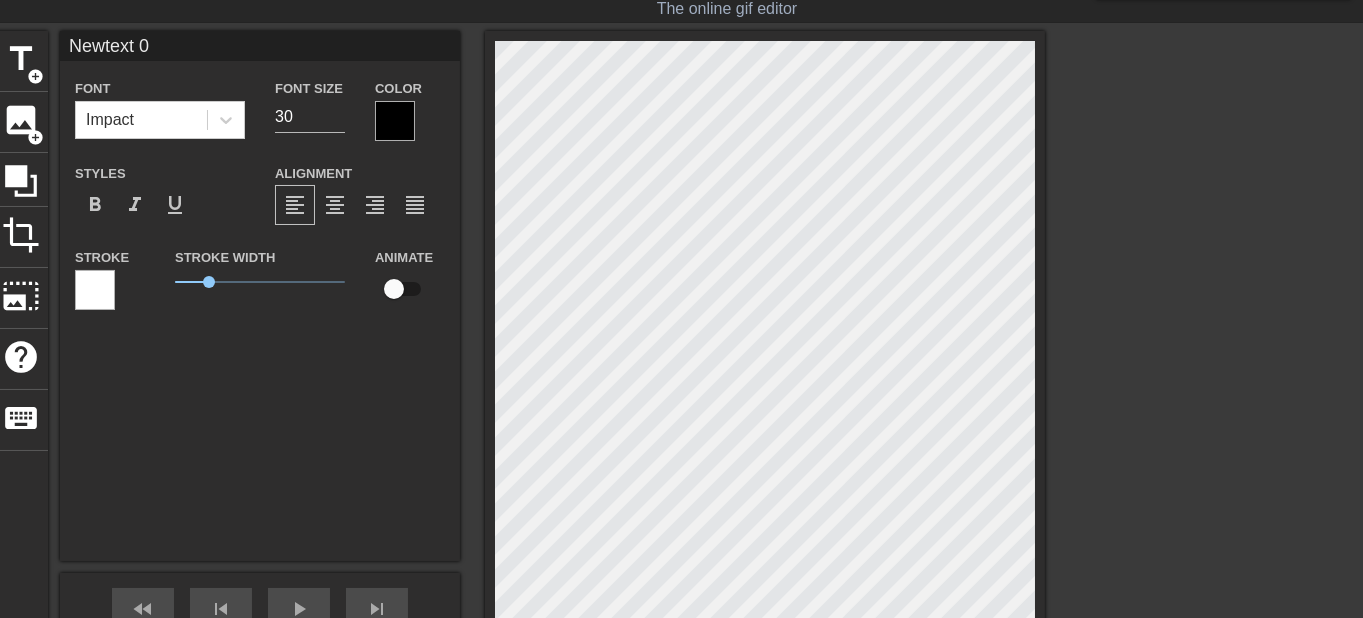type on "Newext 0" 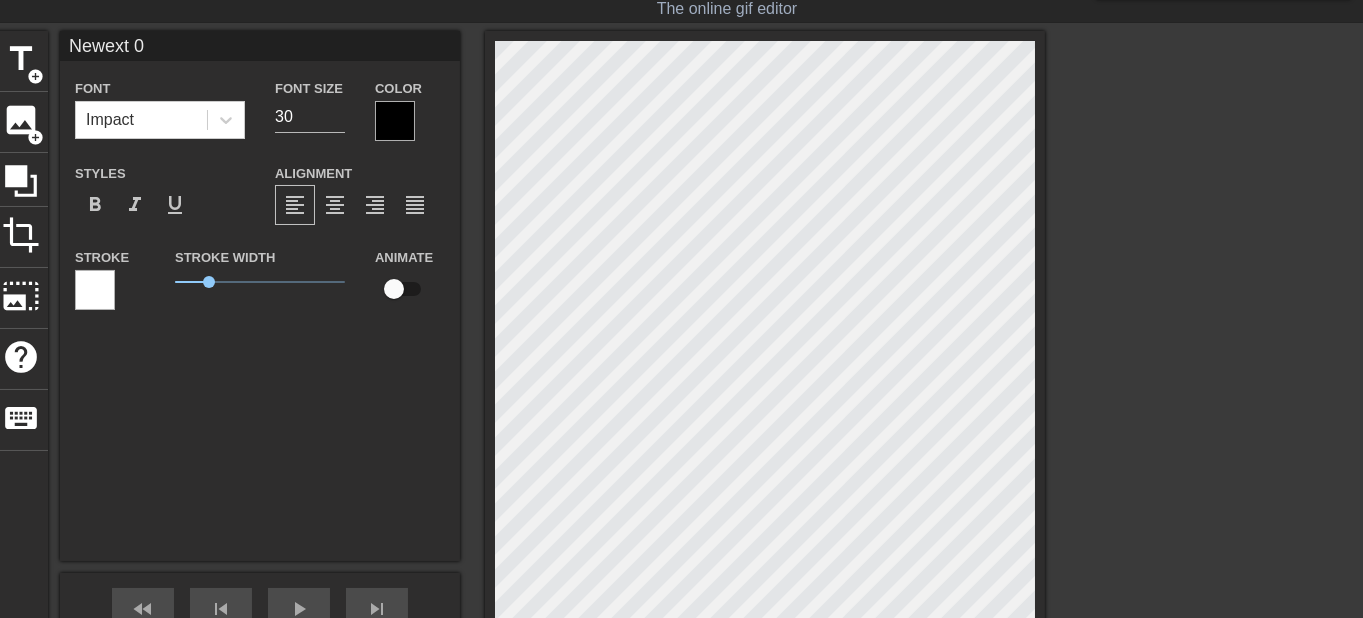 type on "Newxt 0" 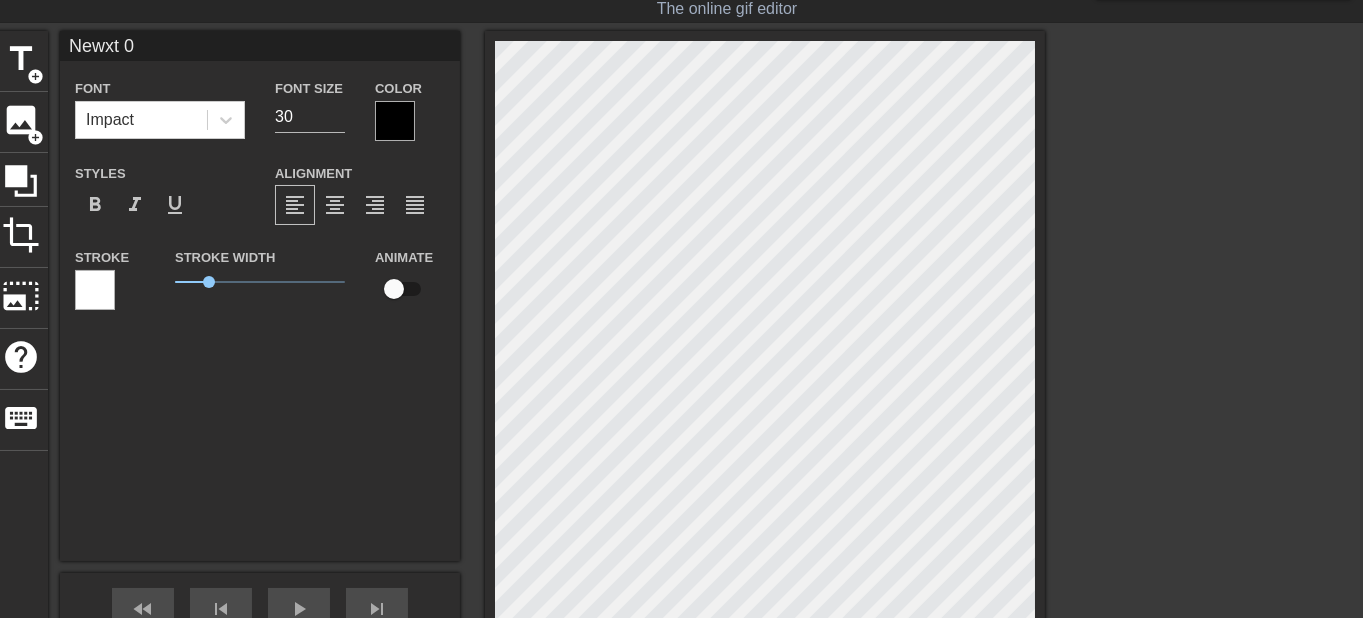 type on "Newt 0" 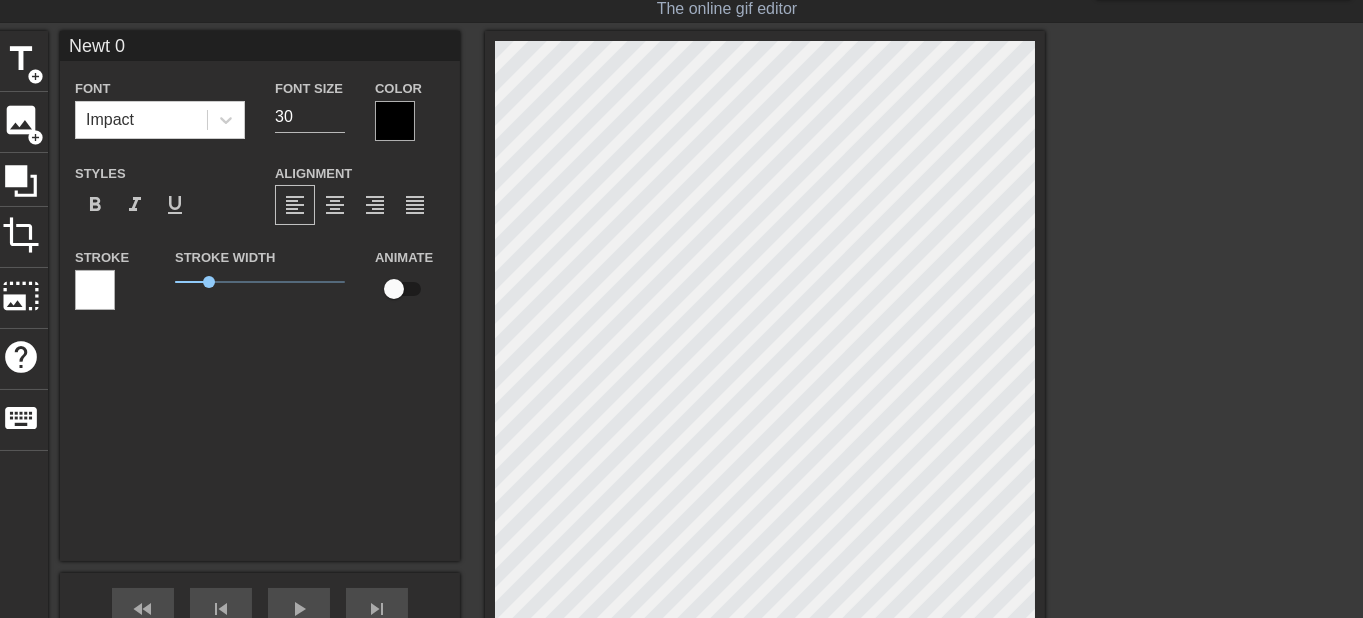 type on "New 0" 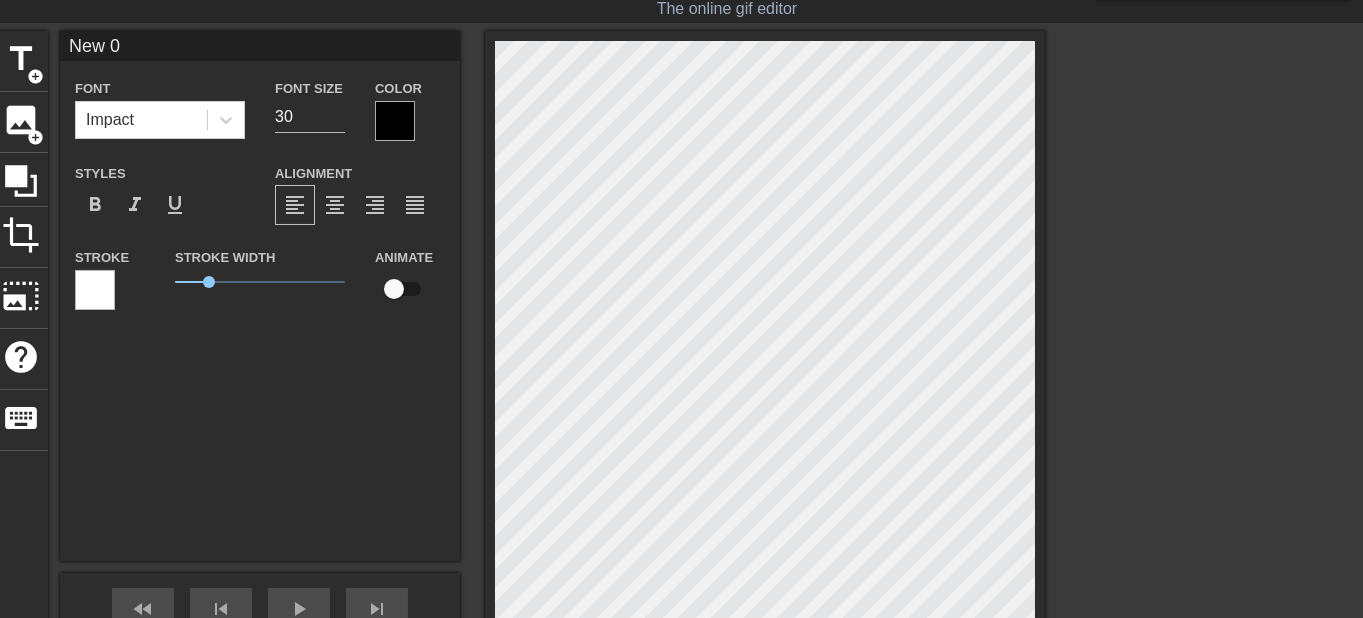 type on "New0" 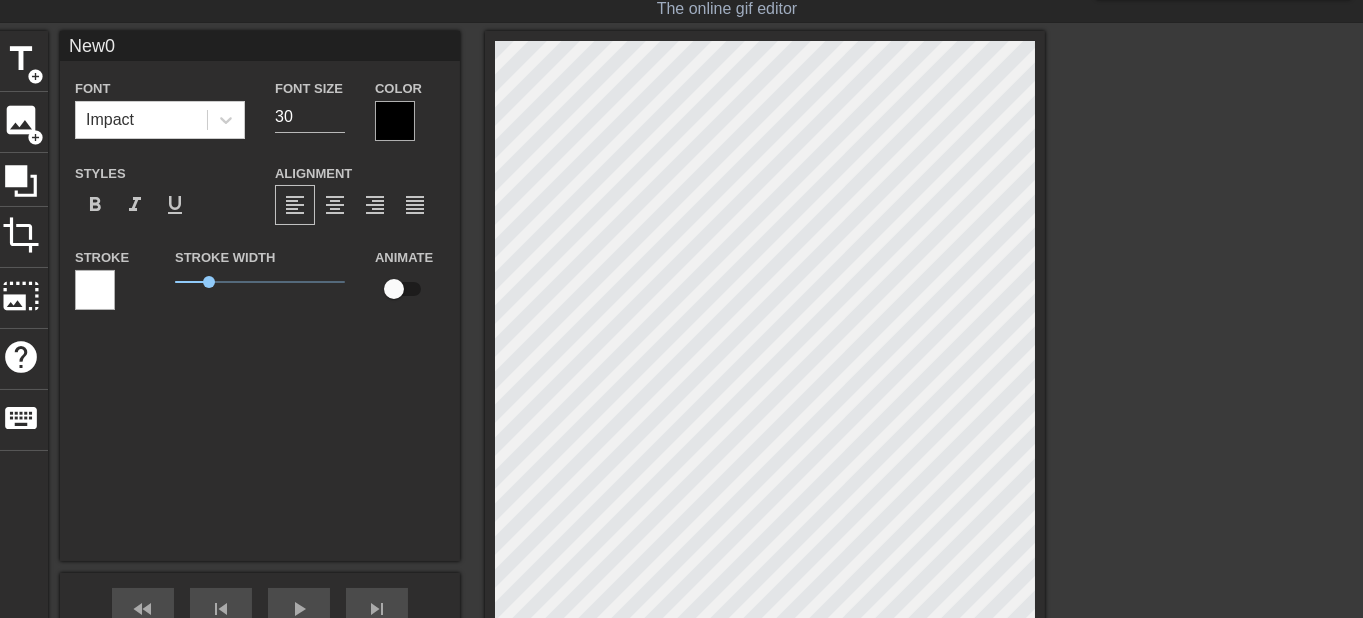 type on "New" 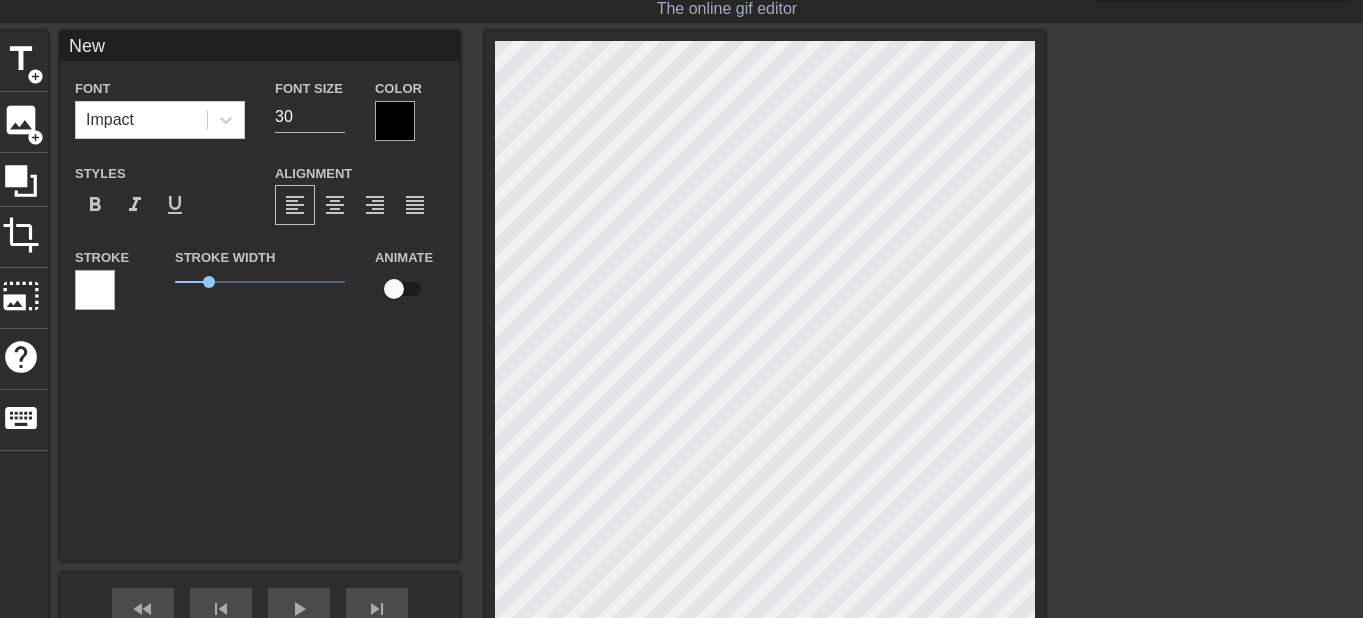 type on "Ne" 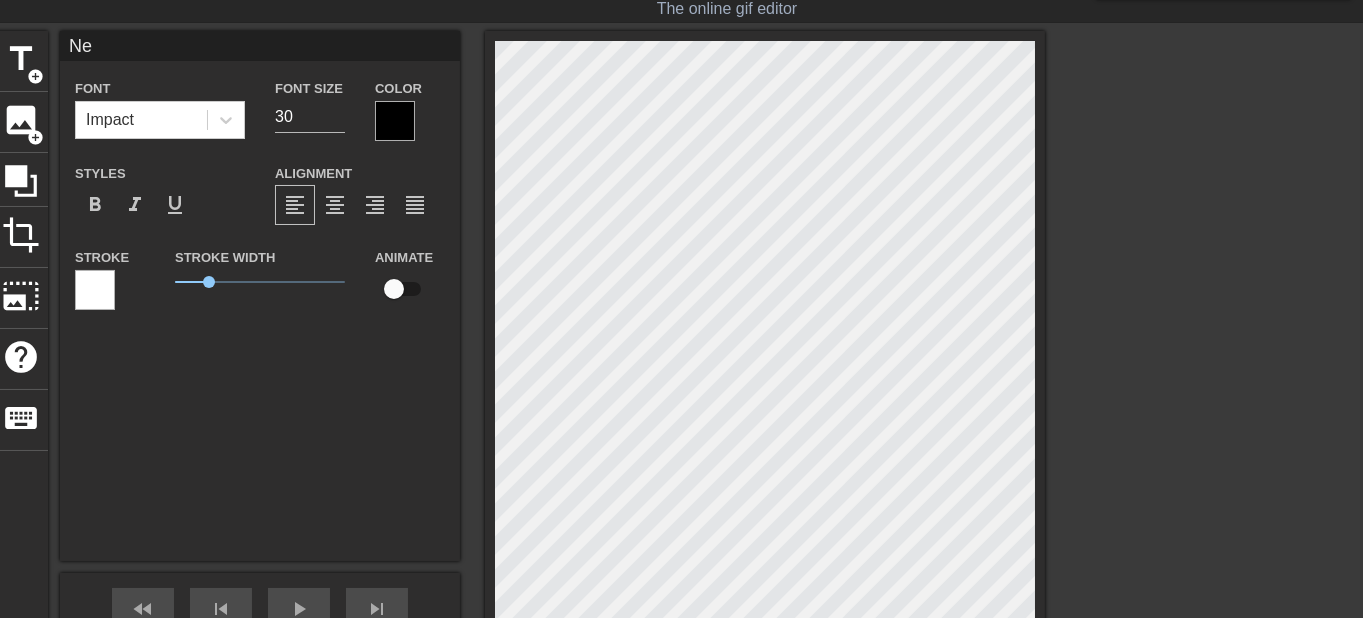 type on "N" 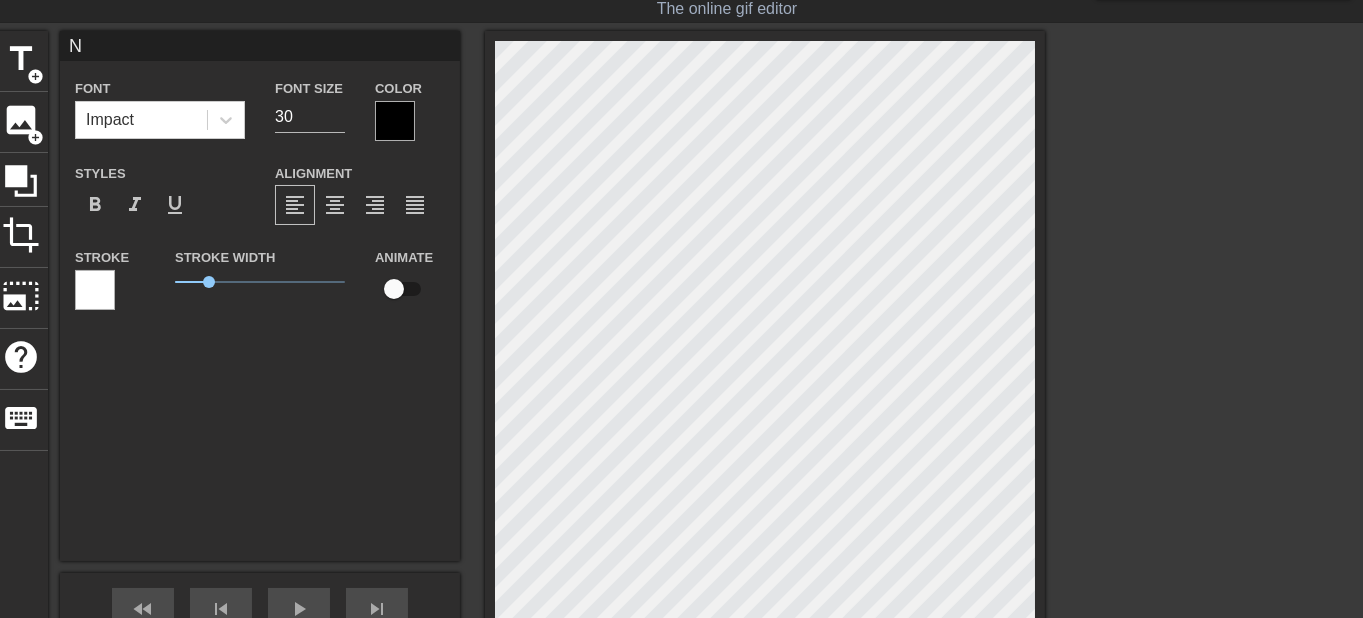type 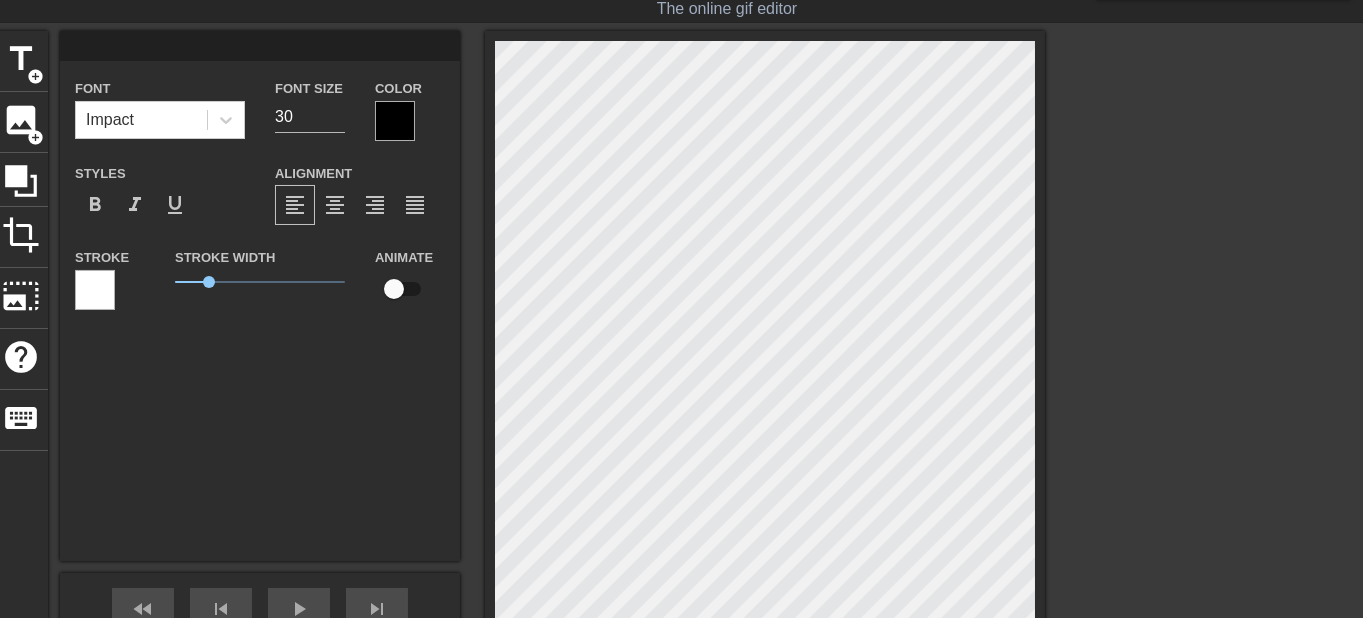 type on "B" 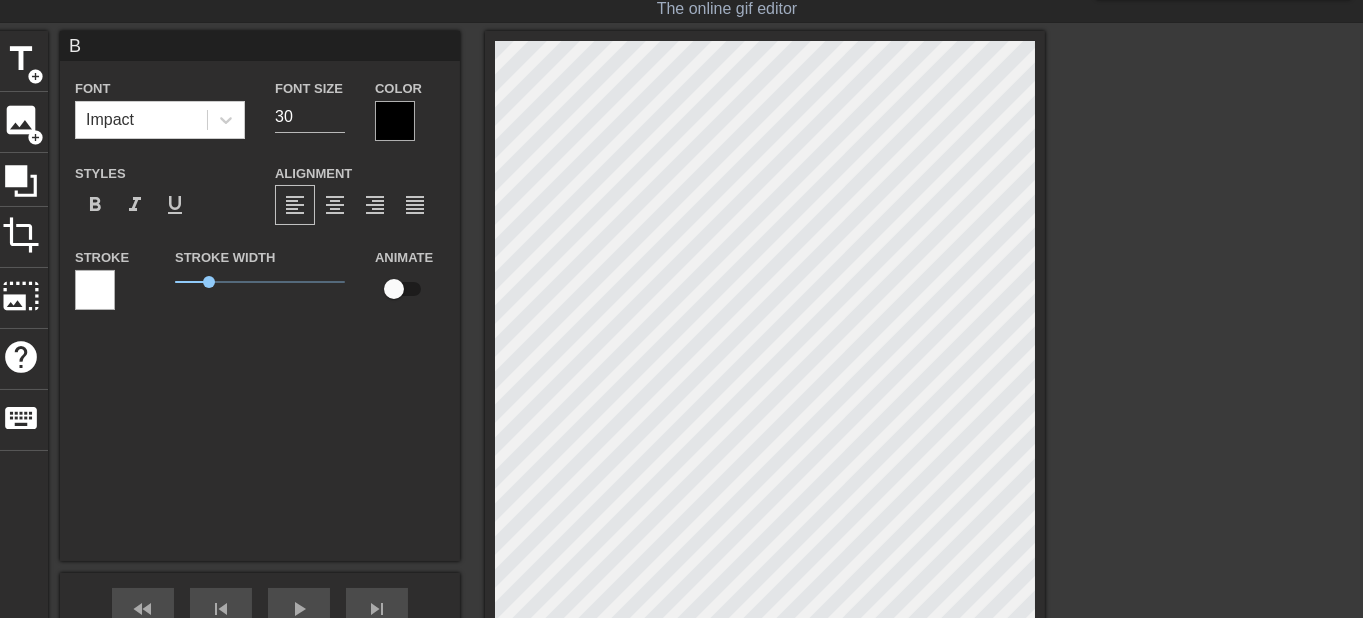 type on "Bo" 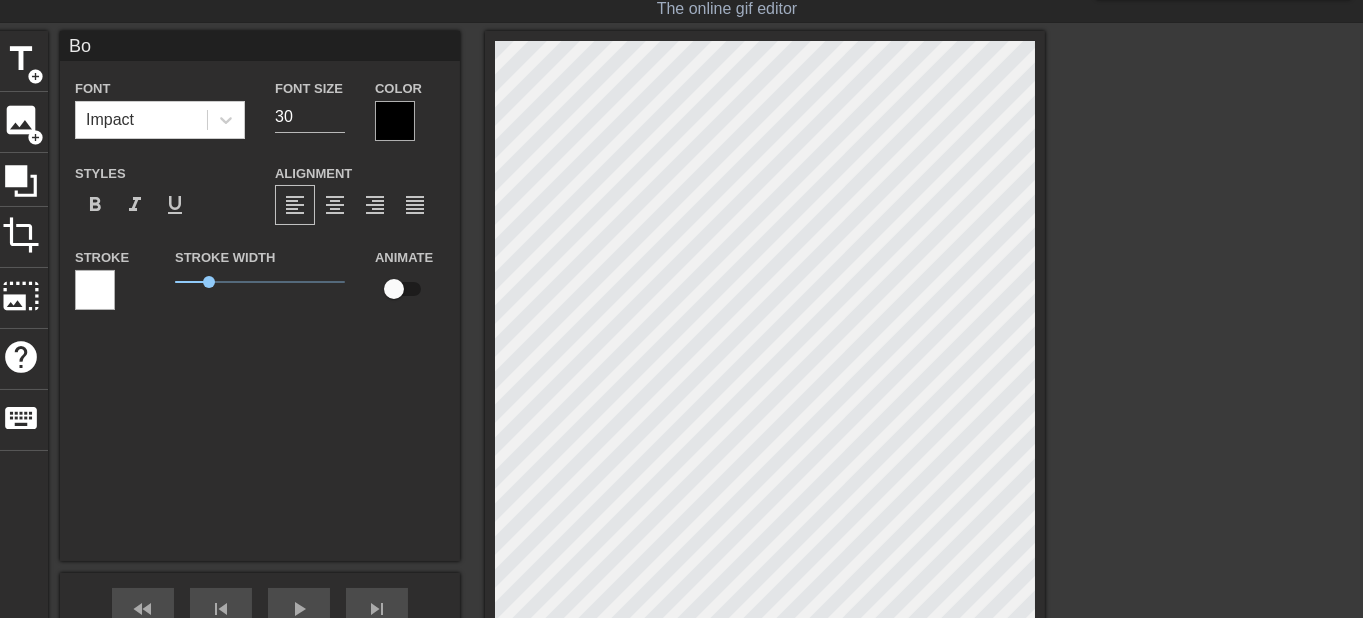 type on "Bon" 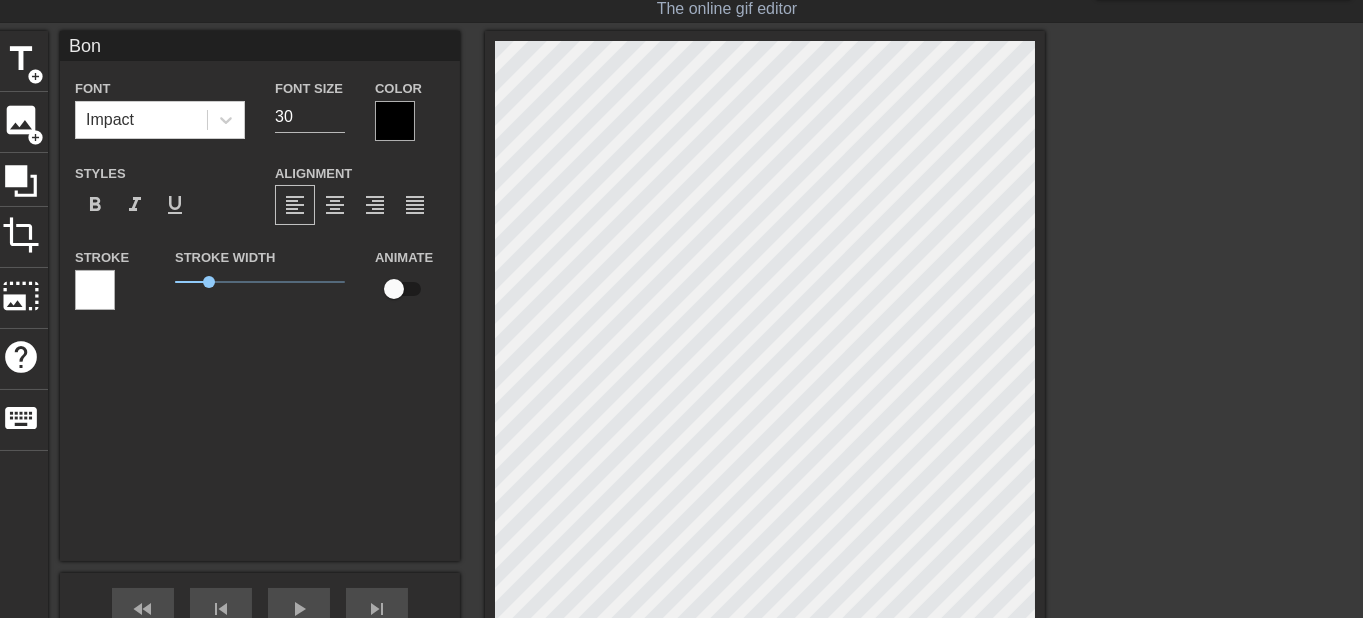 type on "Bon" 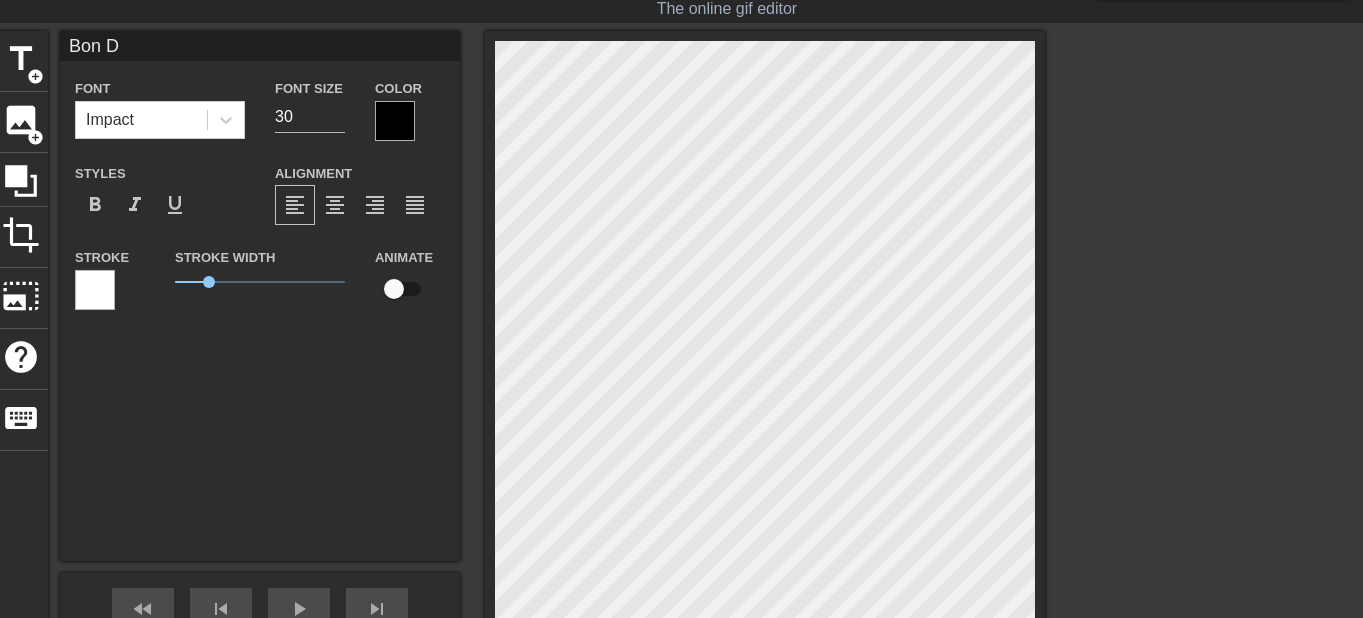 scroll, scrollTop: 0, scrollLeft: 0, axis: both 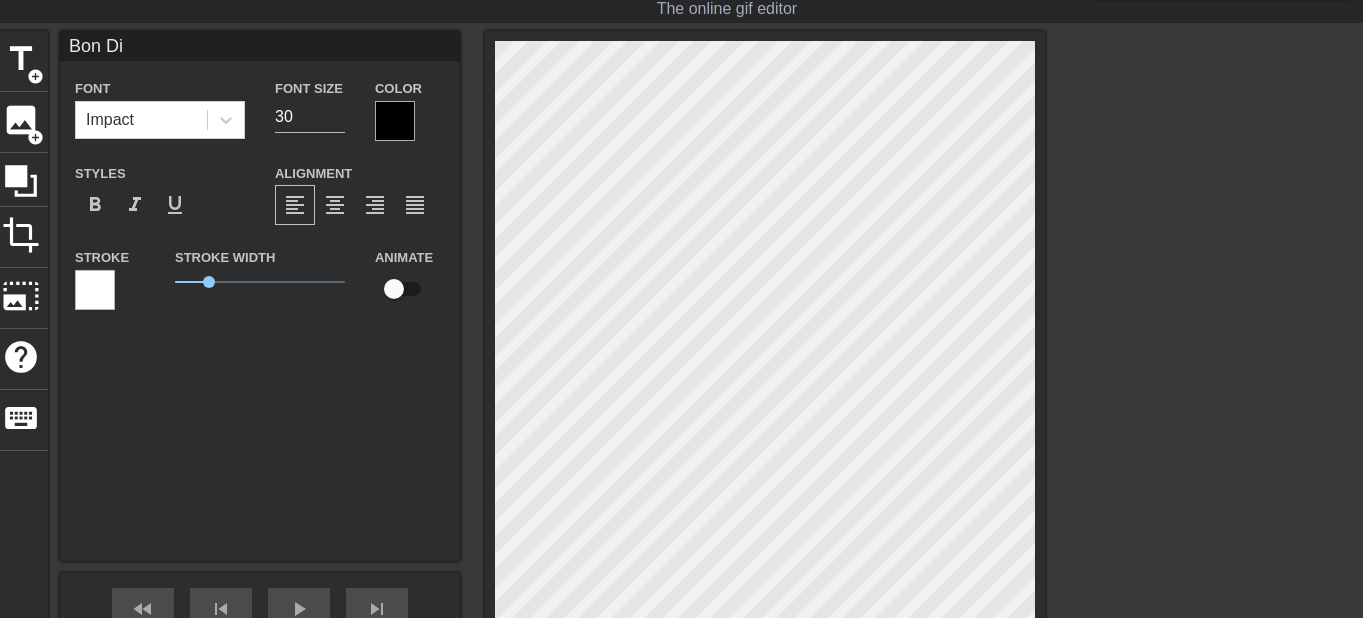 type on "Bon Dim" 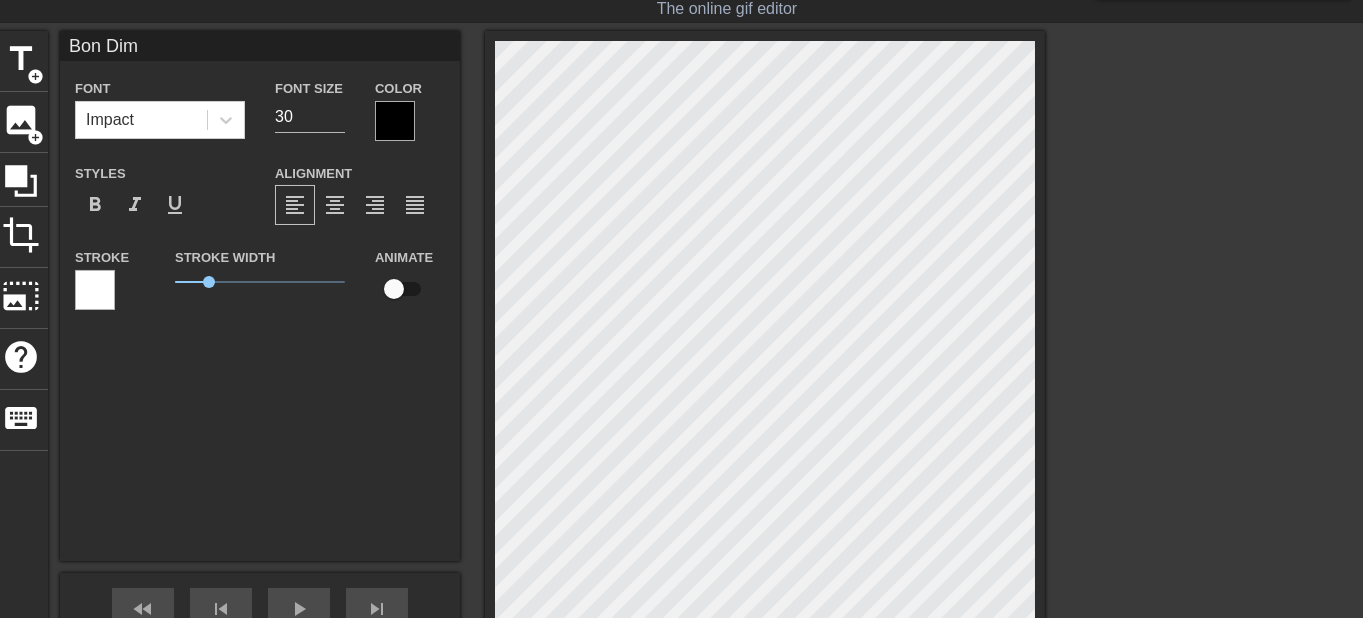type on "Bon Dima" 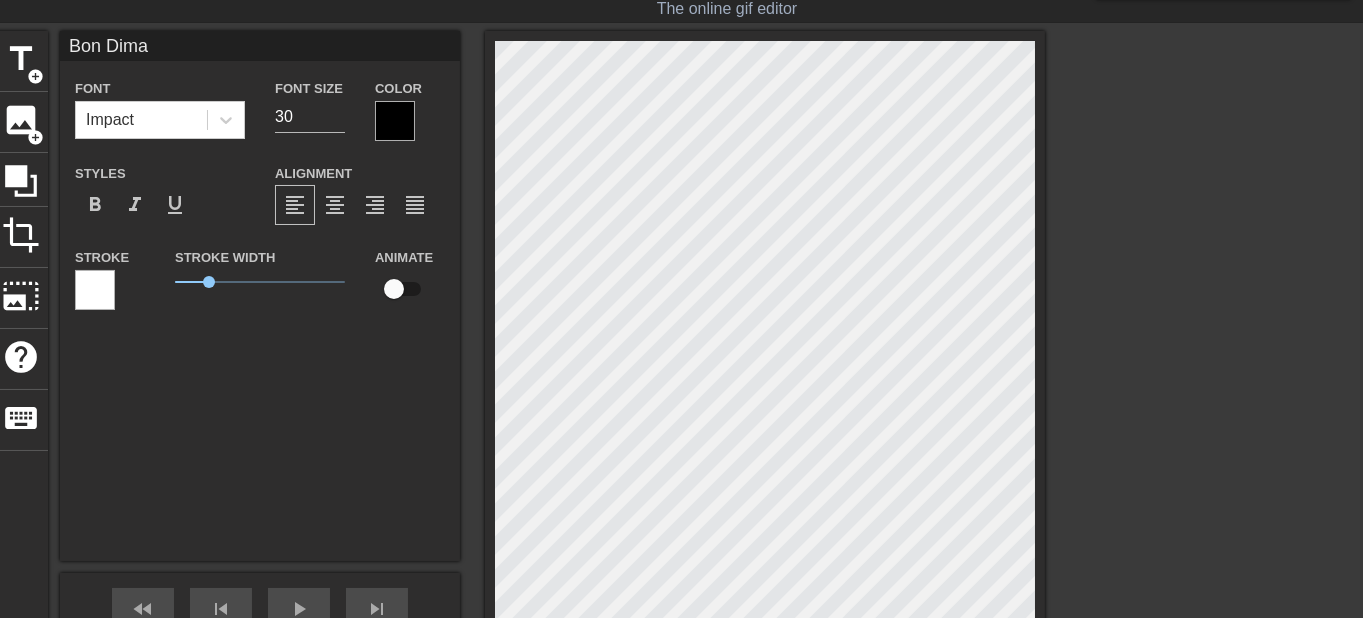 type on "Bon Diman" 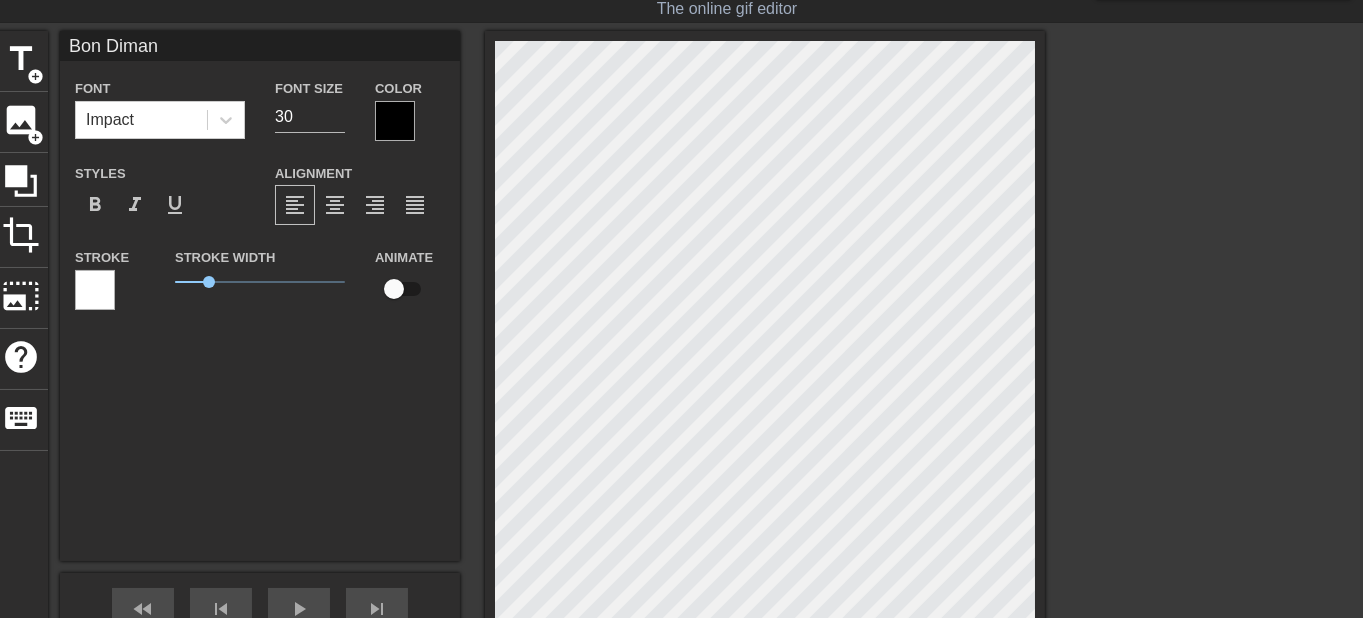 type on "Bon Dimanc" 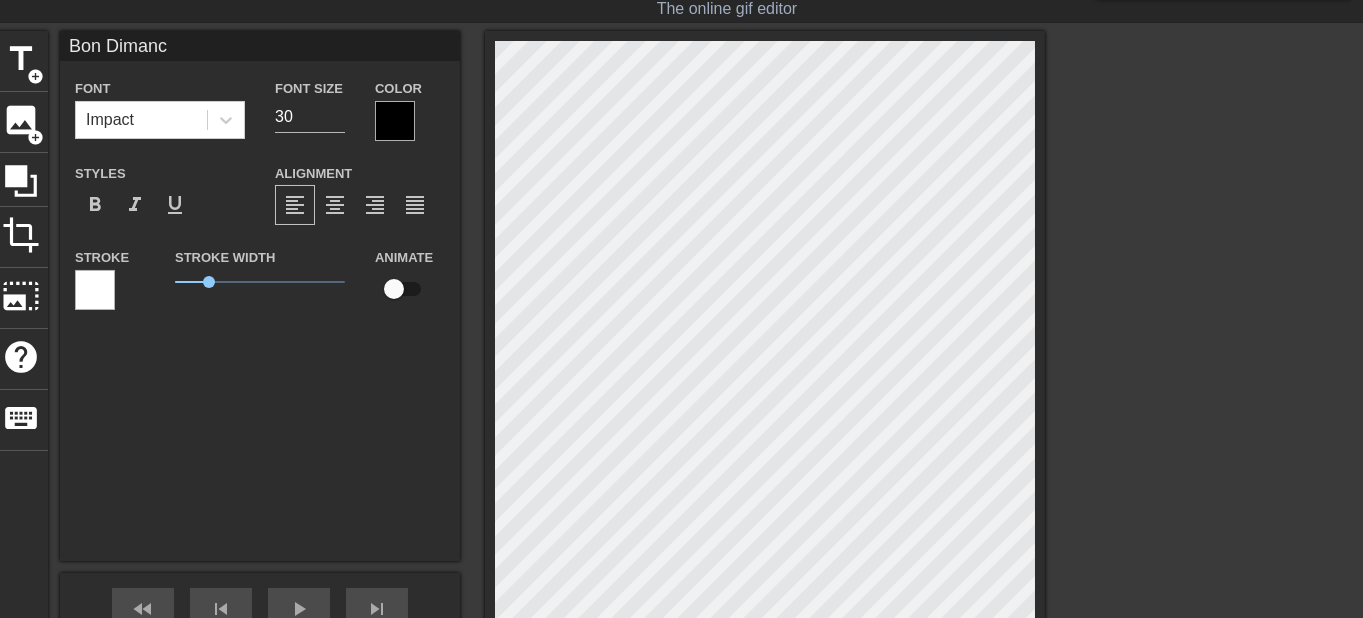 type on "Bon Dimanch" 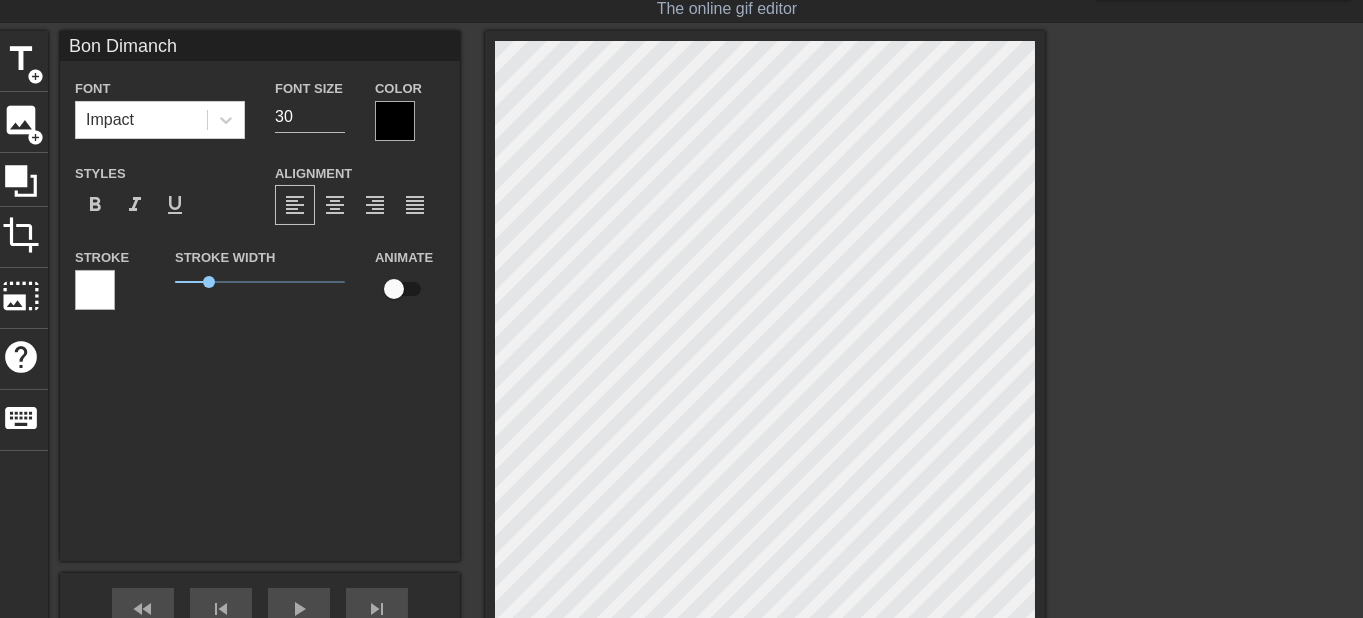 type on "Bon [DATE]" 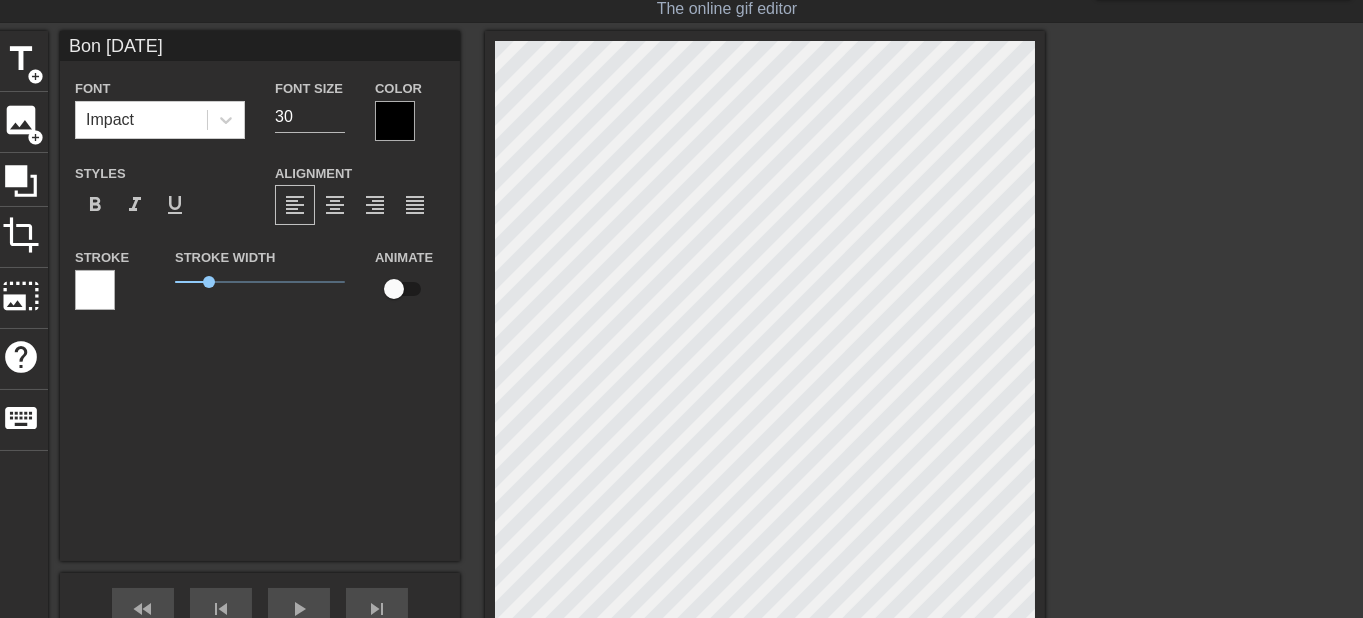 type on "Bon [DATE]," 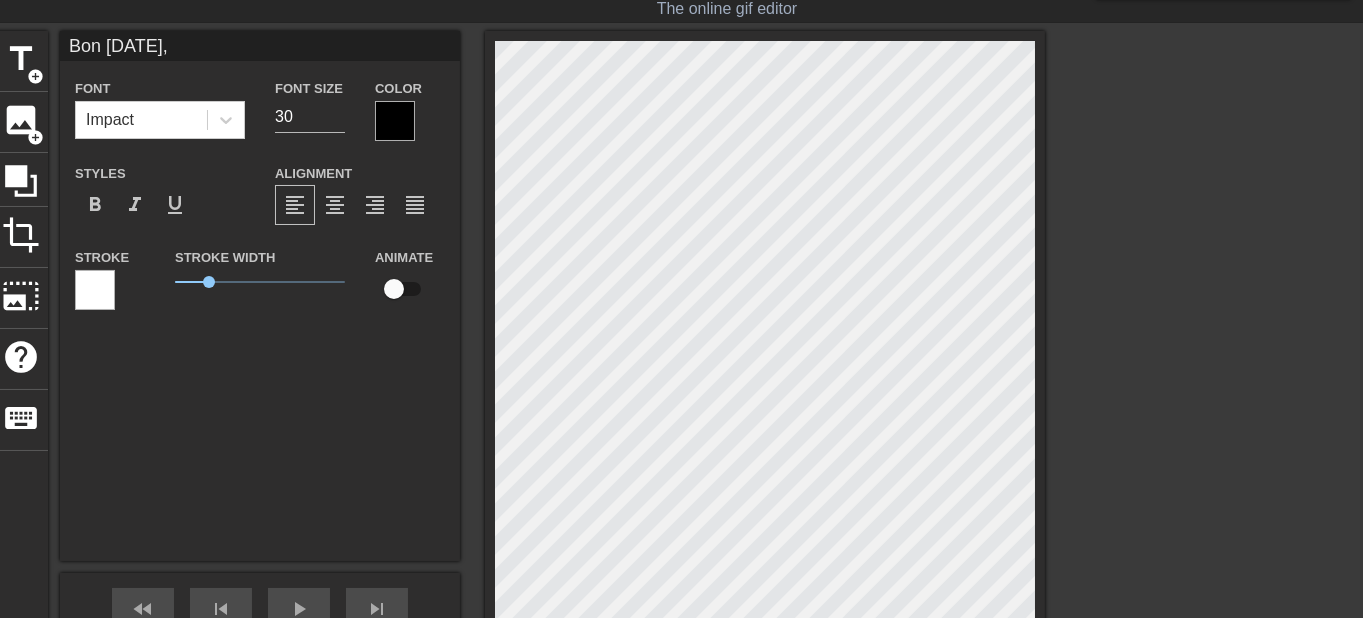 type on "Bon [DATE]," 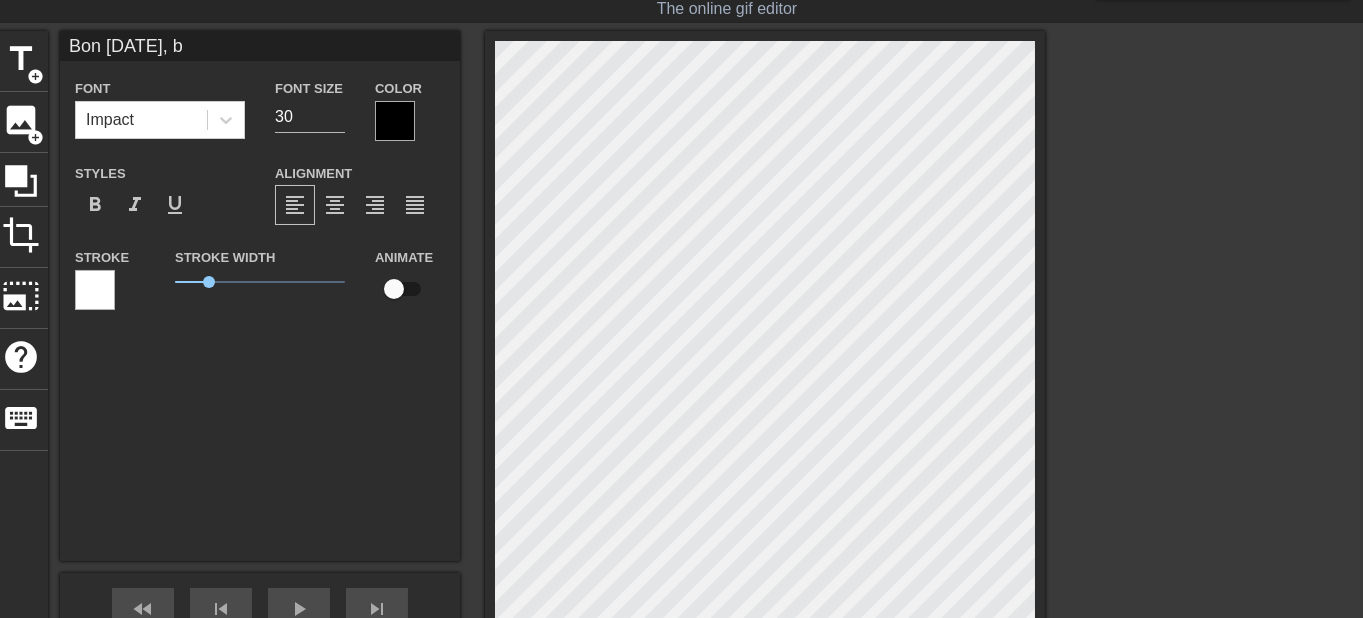 type on "Bon [DATE], bo" 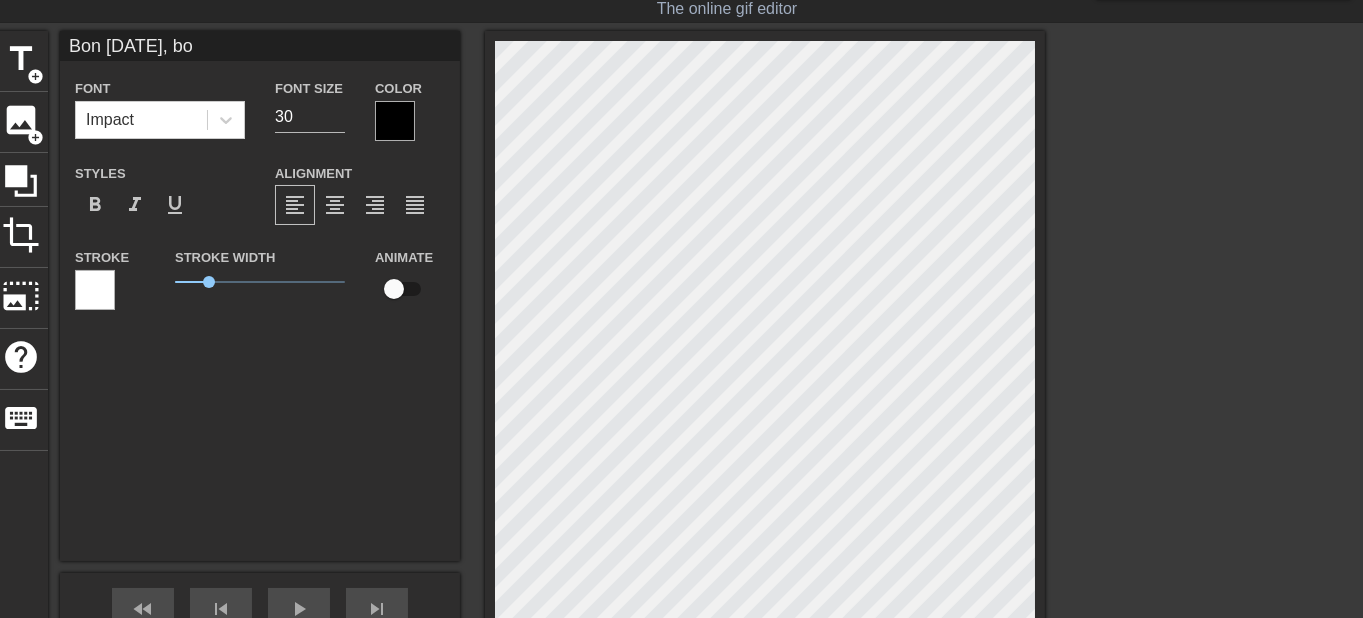 type on "Bon [DATE], bon" 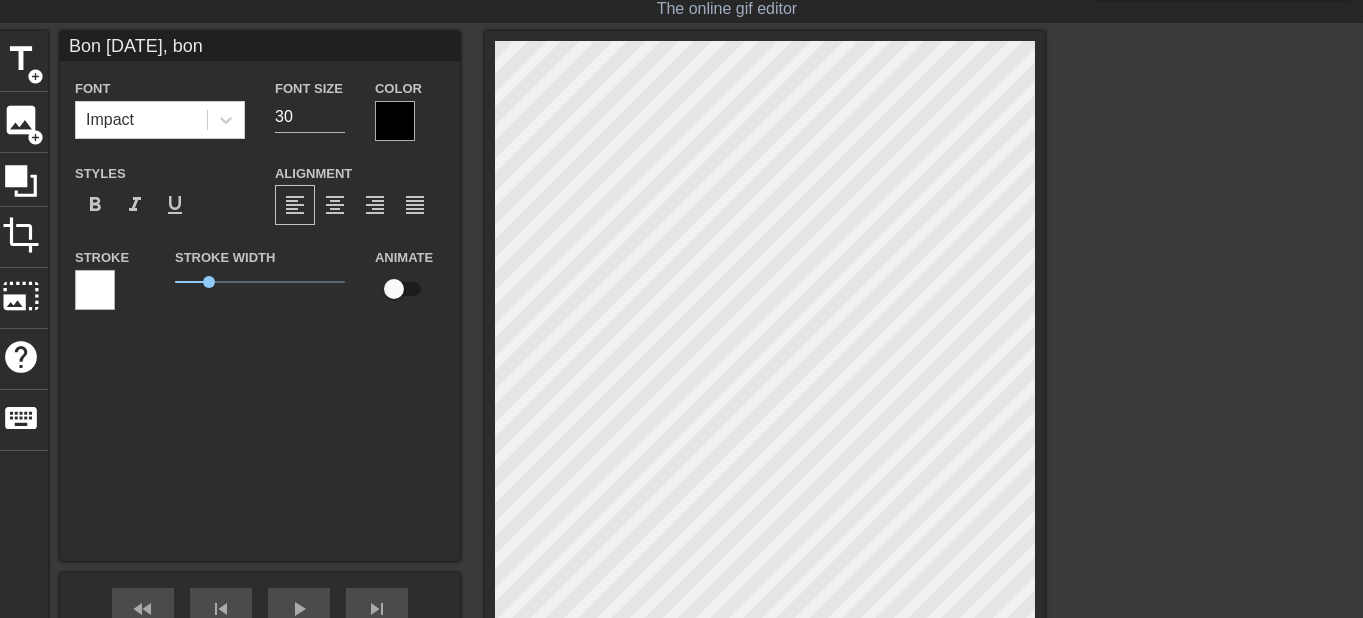 type on "Bon [DATE], bon" 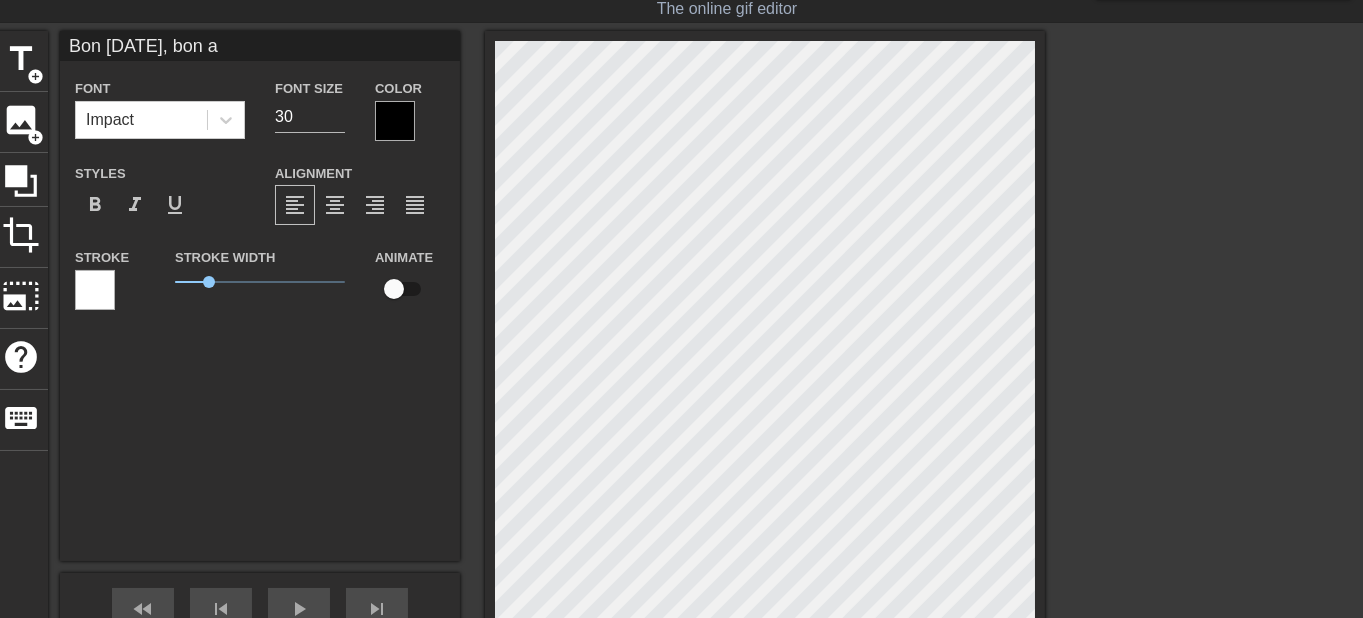 type on "Bon [DATE], bon ap" 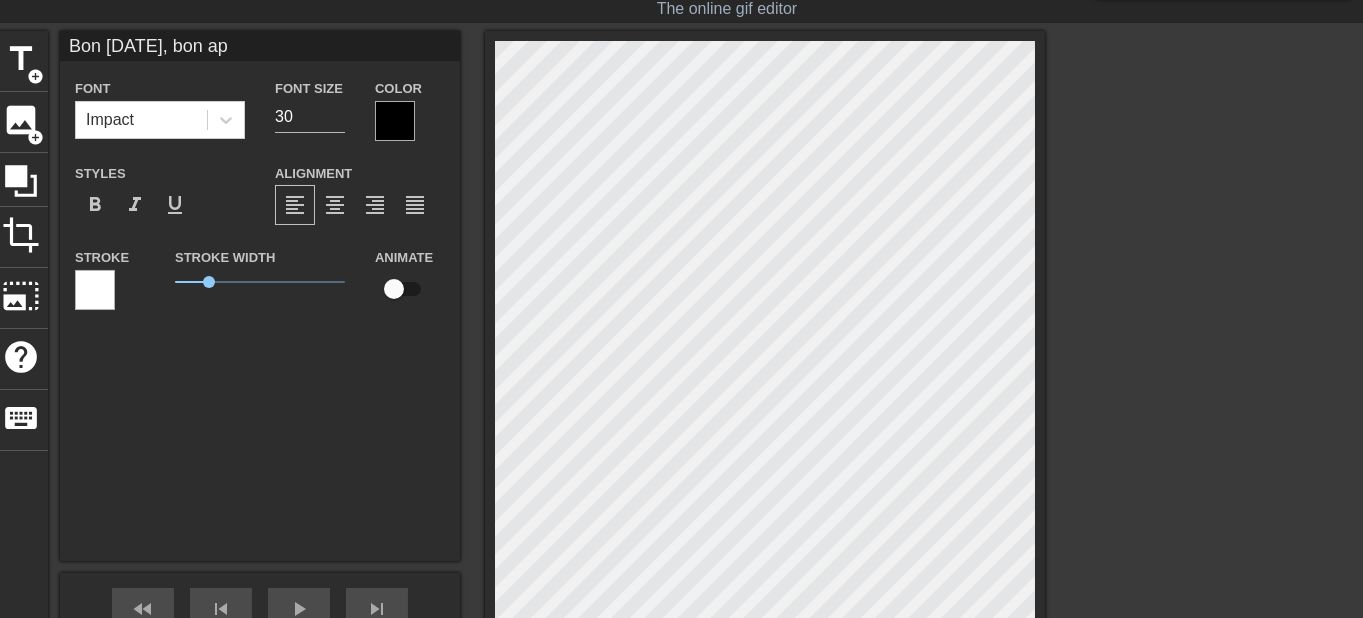 type on "Bon [DATE], bon apé" 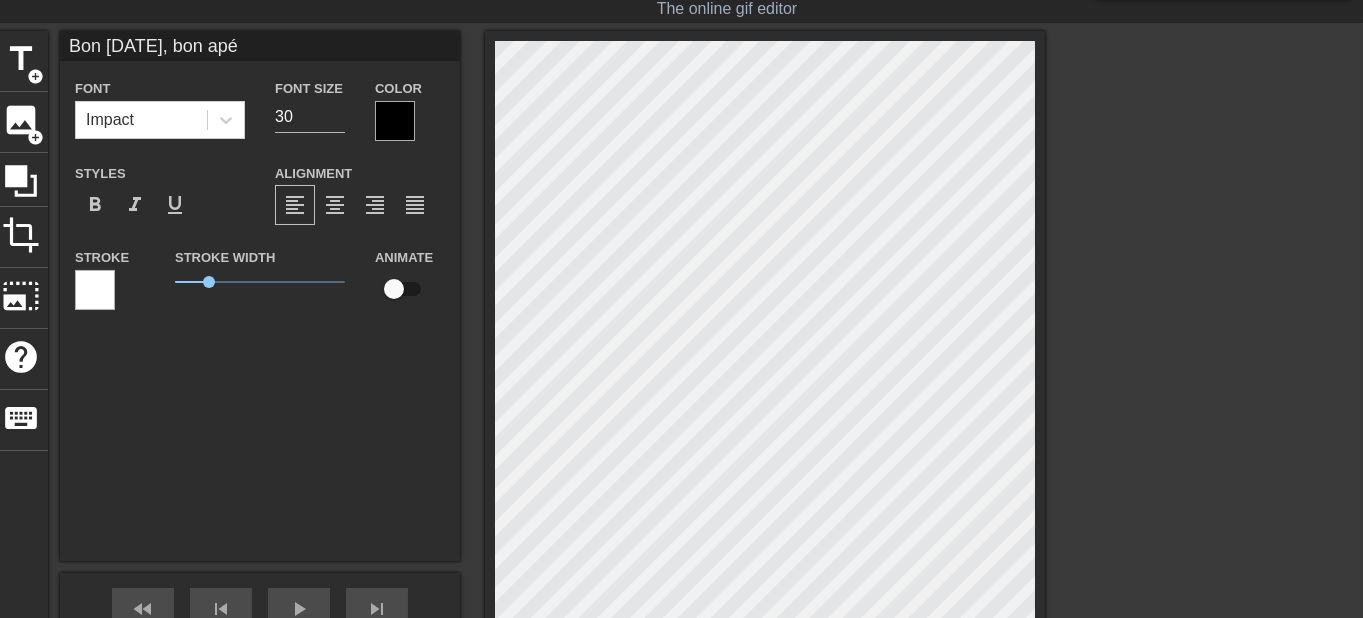 type on "Bon [DATE], bon apér" 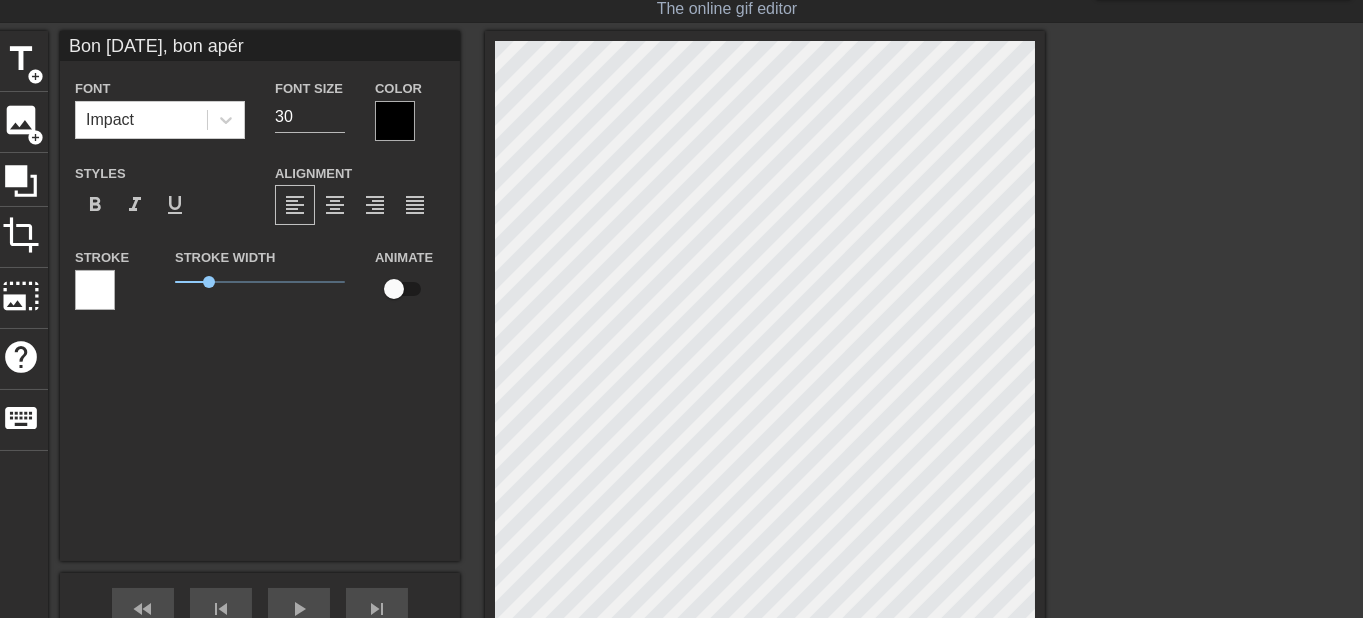 type on "Bon [DATE], bon apéro" 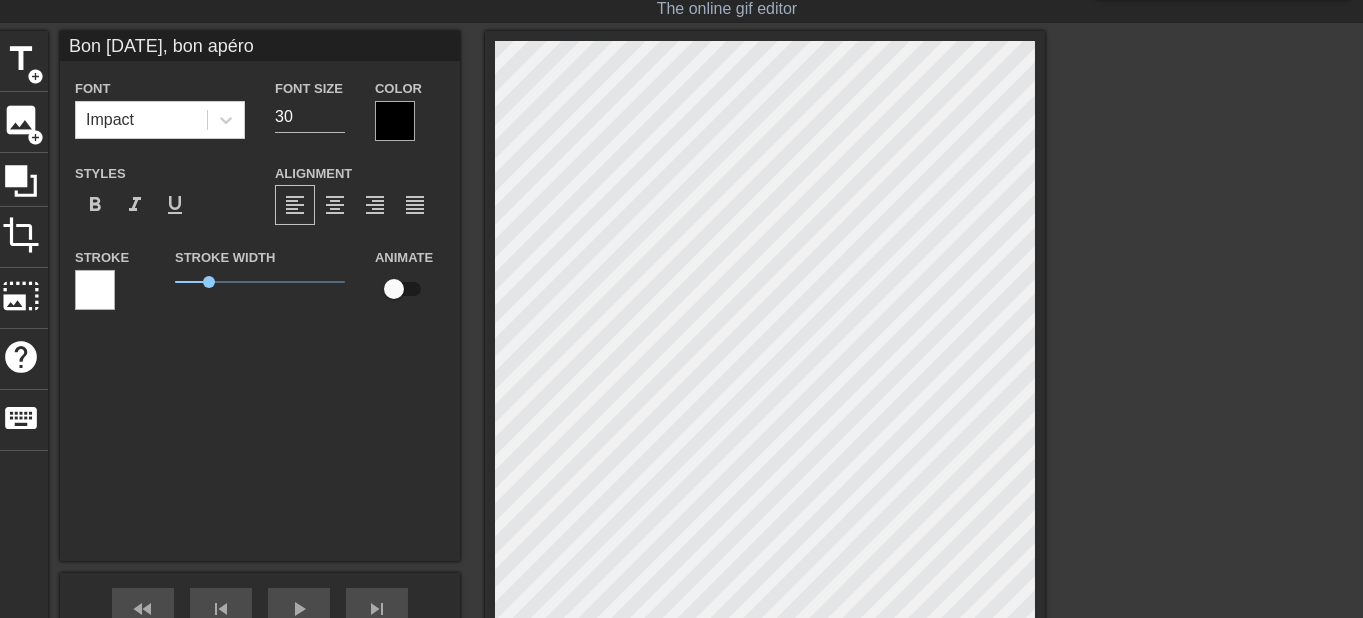 type on "Bon [DATE], bon apéroe" 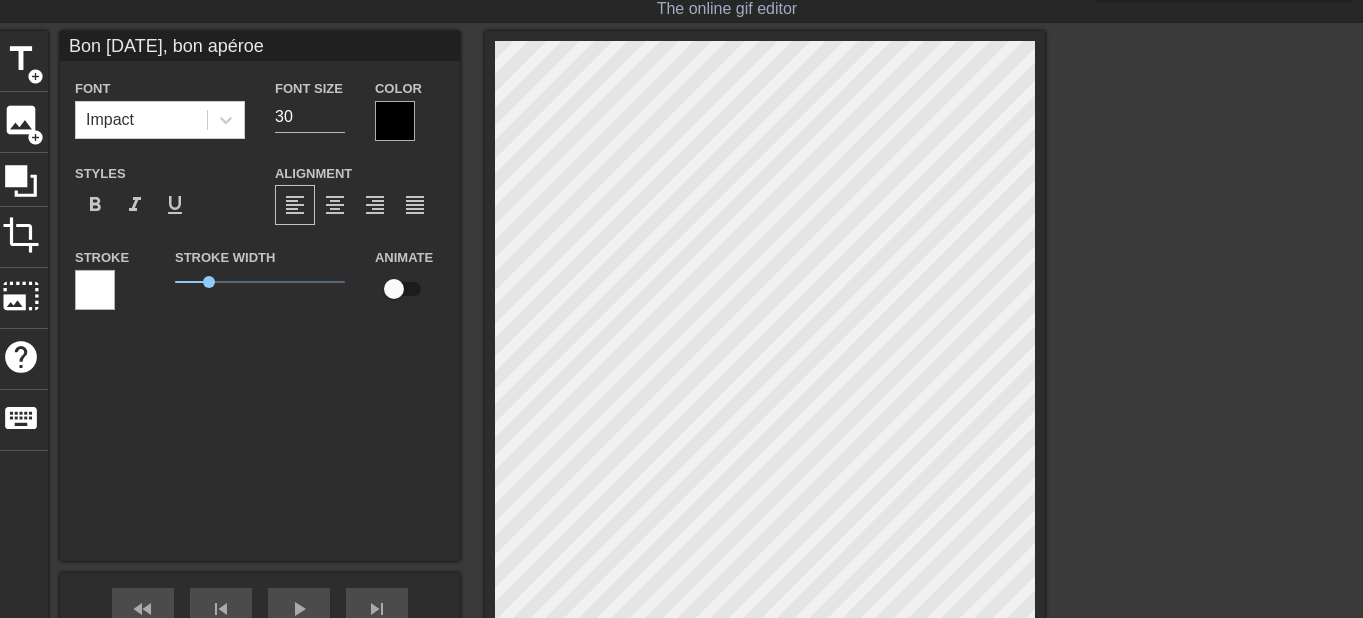 type on "Bon [DATE], bon apéro" 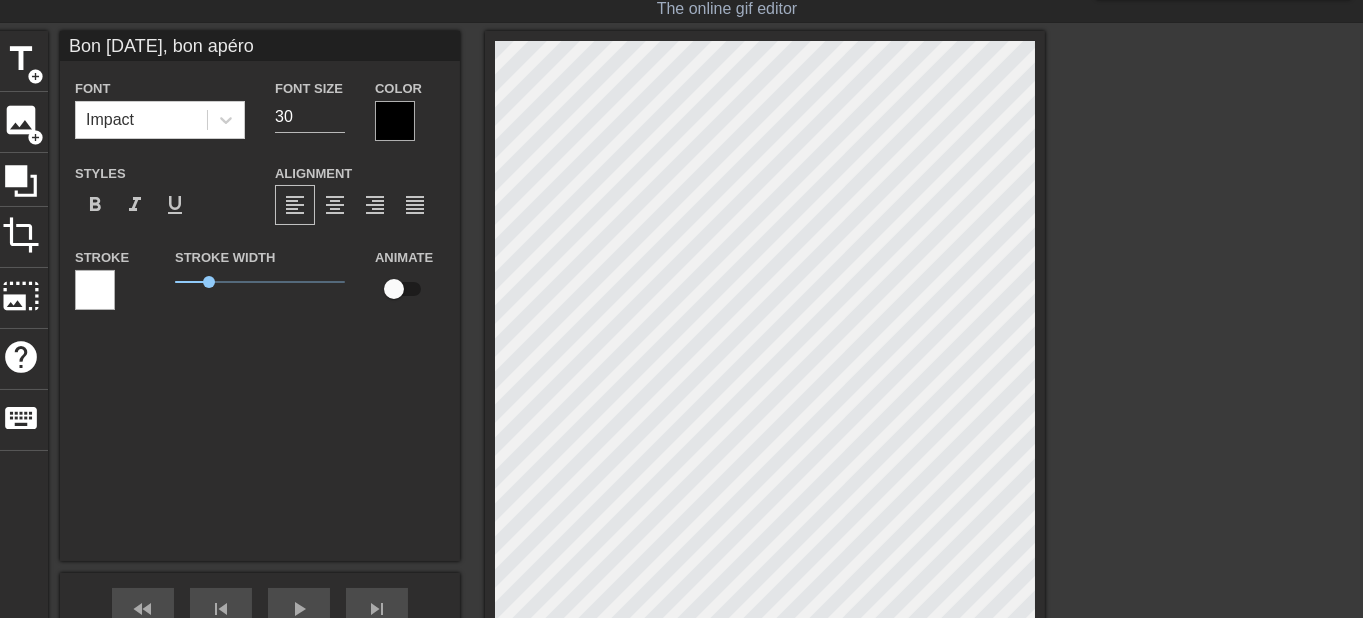 scroll, scrollTop: 0, scrollLeft: 9, axis: horizontal 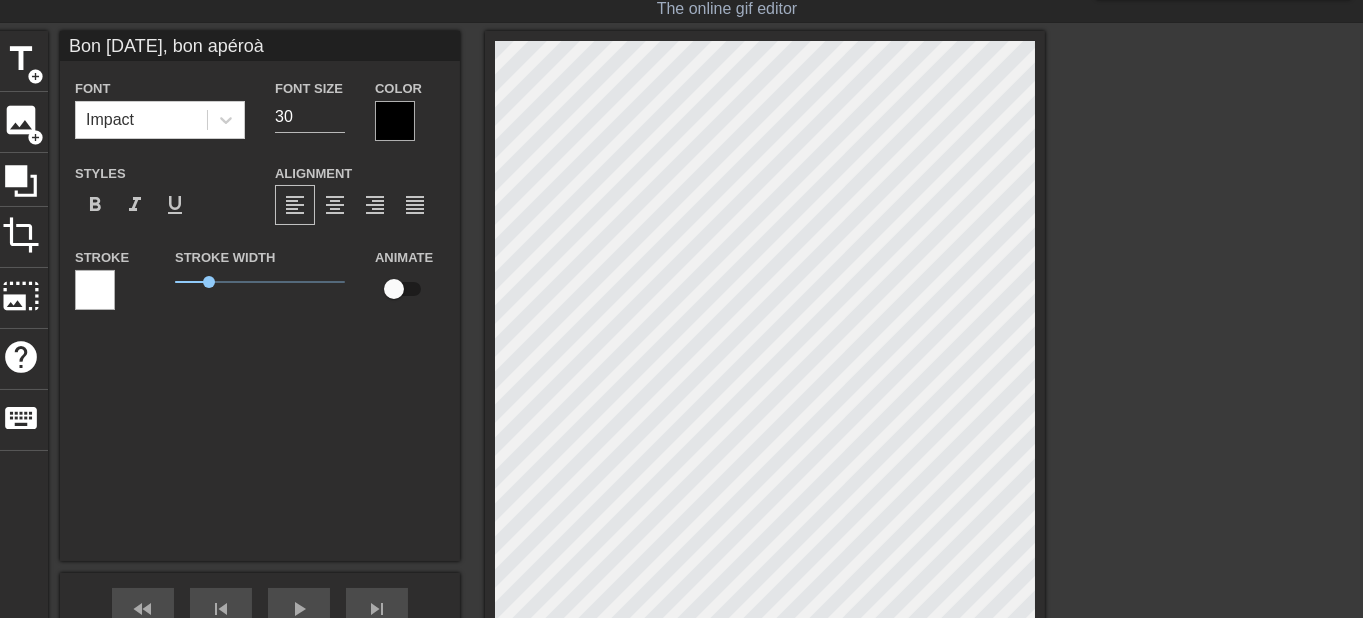 type on "Bon [DATE], bon apéroà" 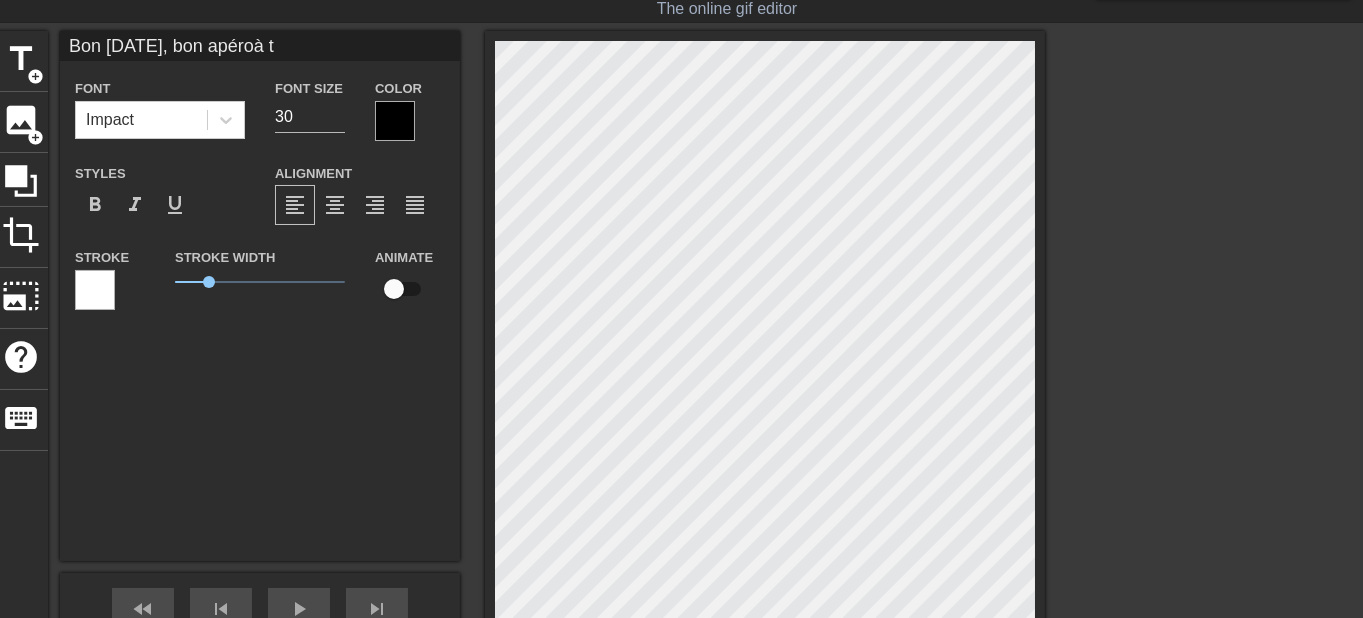 type on "Bon [DATE], bon apéroà tt" 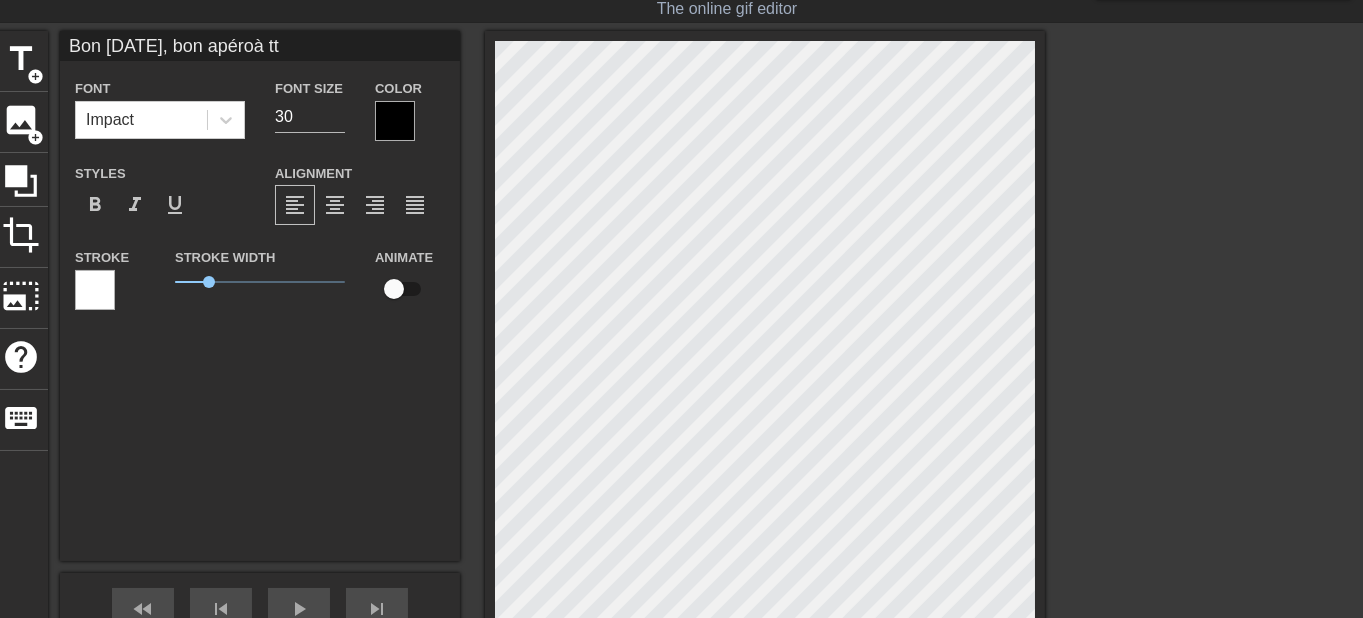 type on "Bon [DATE], bon apéroà t" 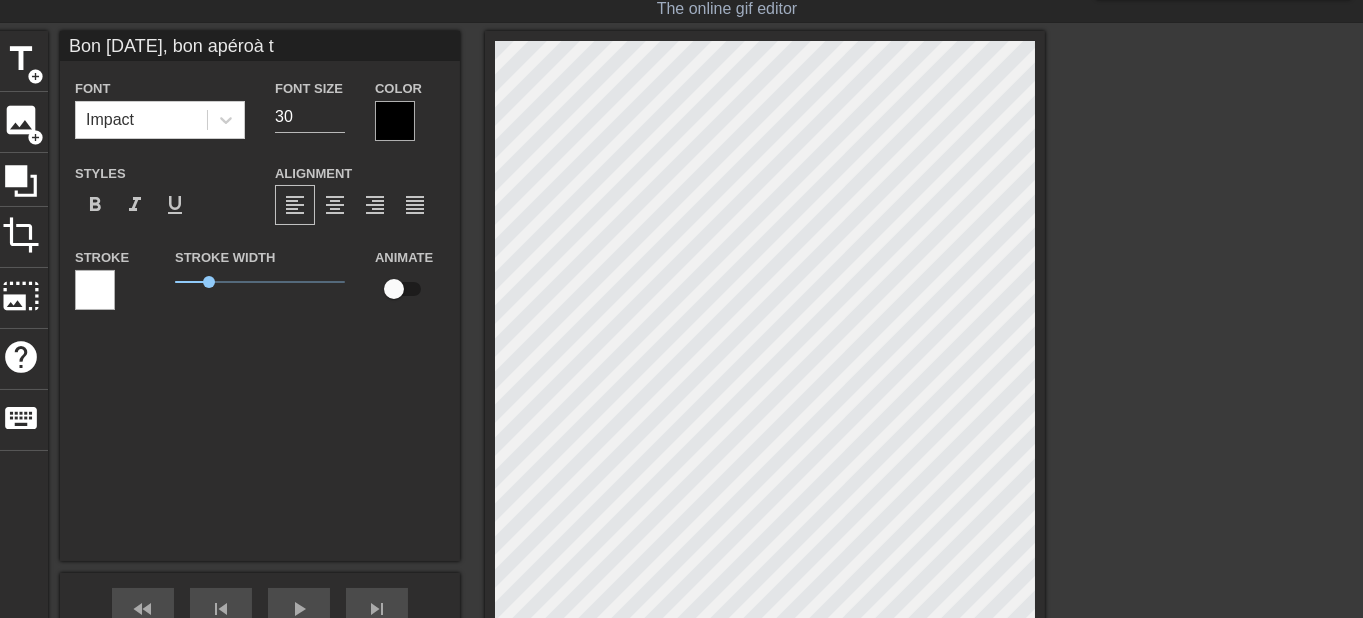 type on "Bon [DATE], bon apéroà to" 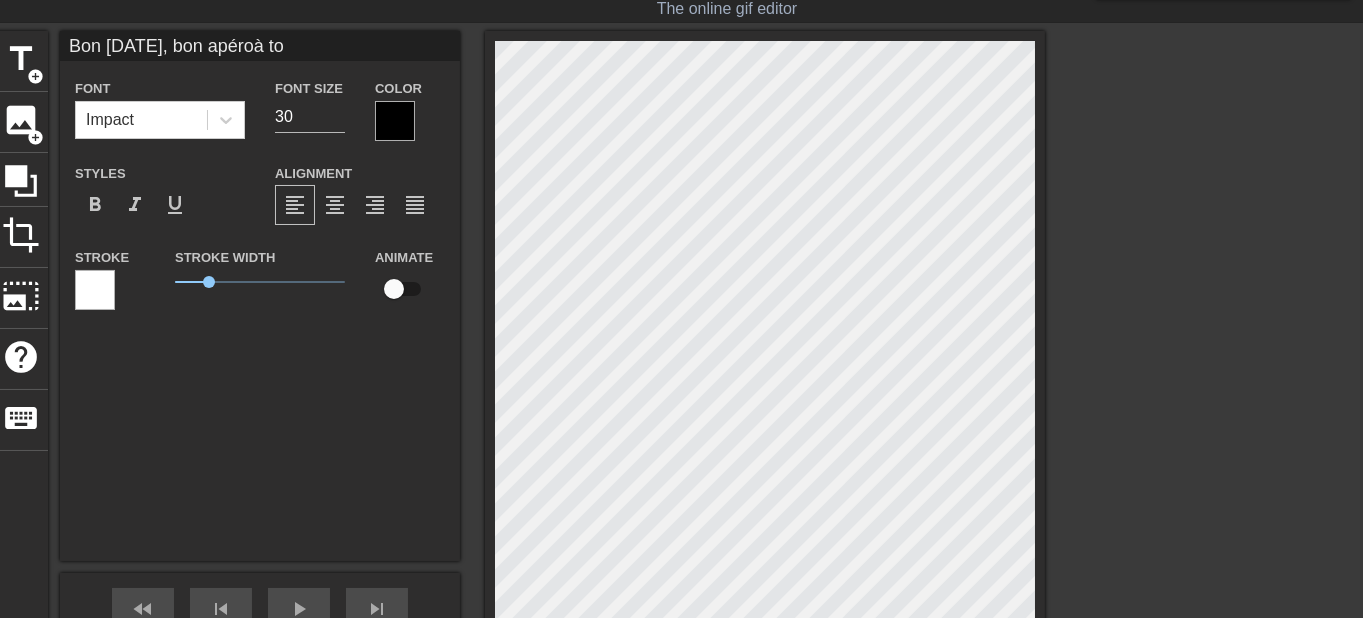 type on "Bon [DATE], bon apéroà tot" 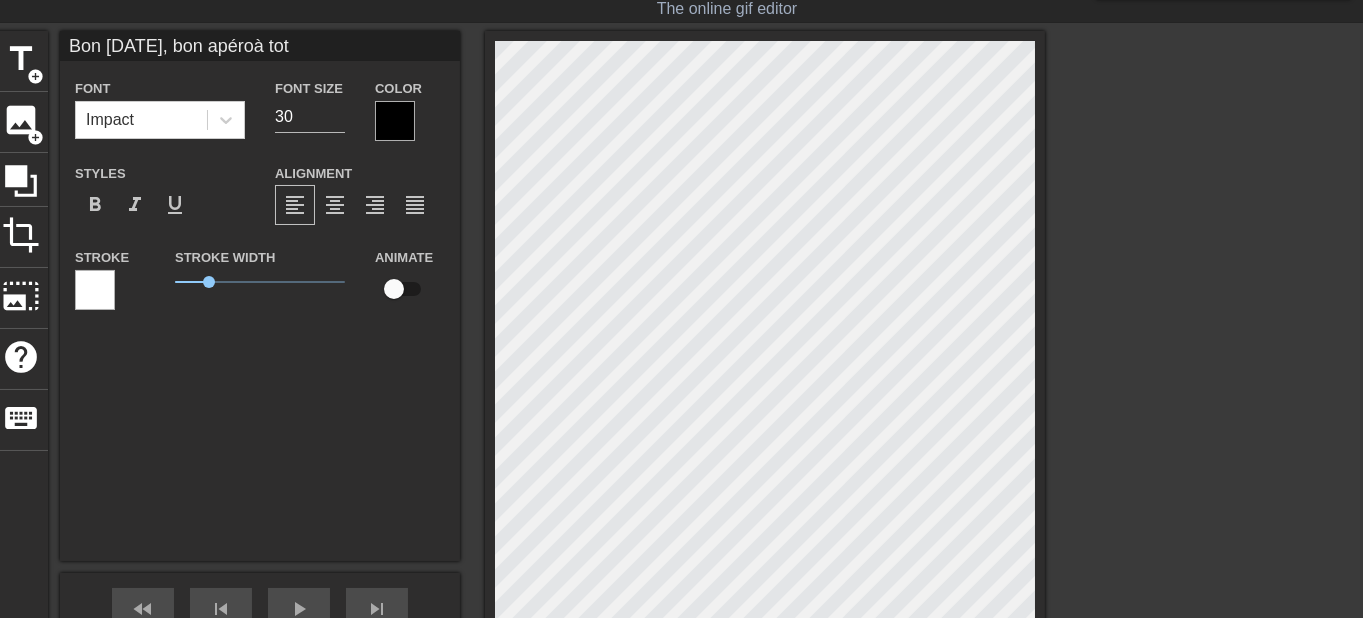 type on "Bon [DATE], bon apéroà tote" 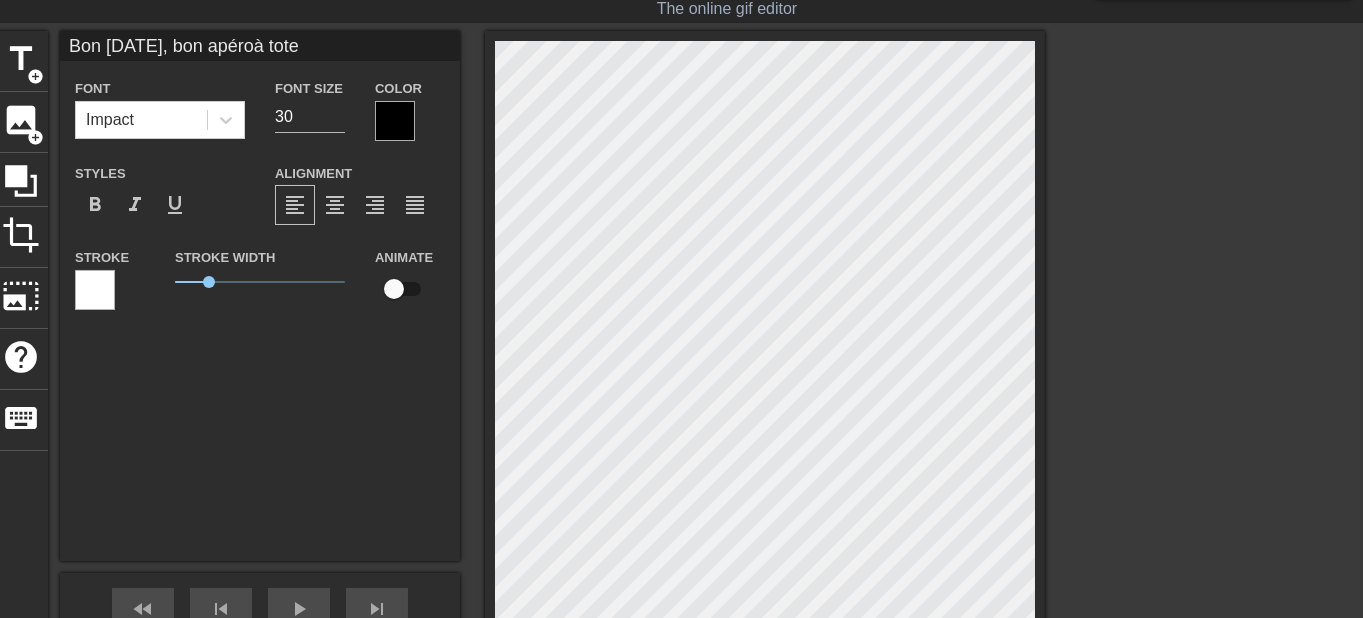 type on "Bon [DATE], bon apéroà tot" 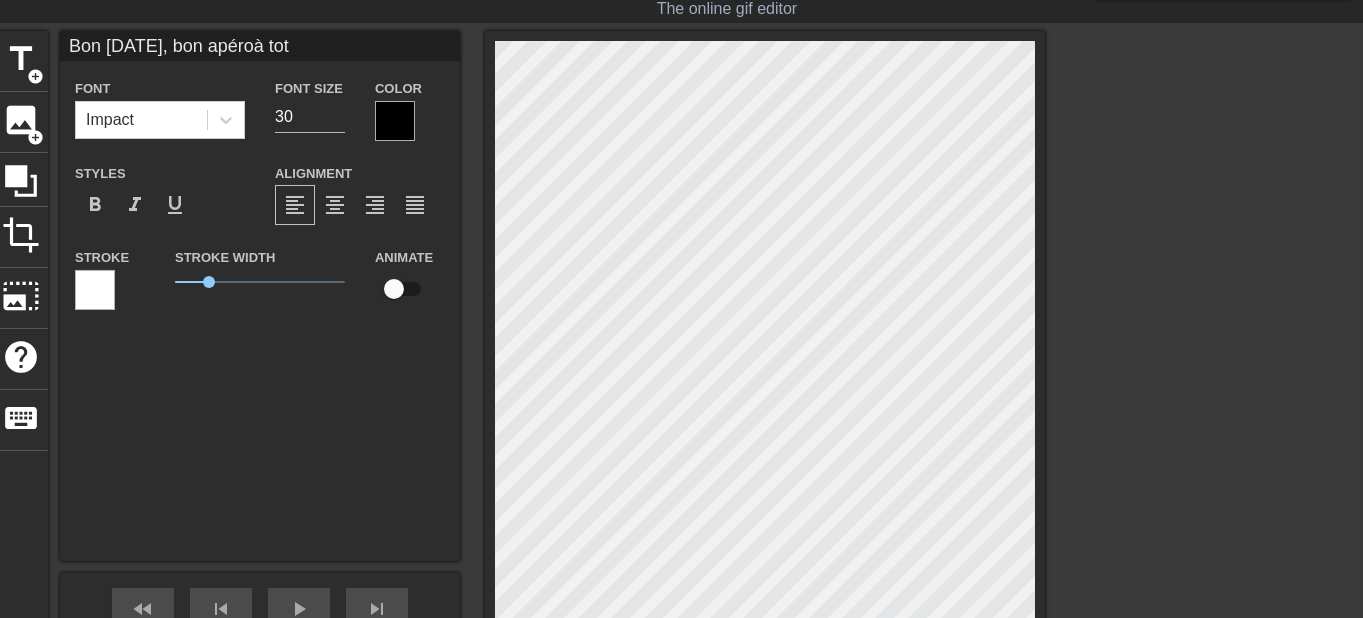 type on "Bon [DATE], bon apéroà to" 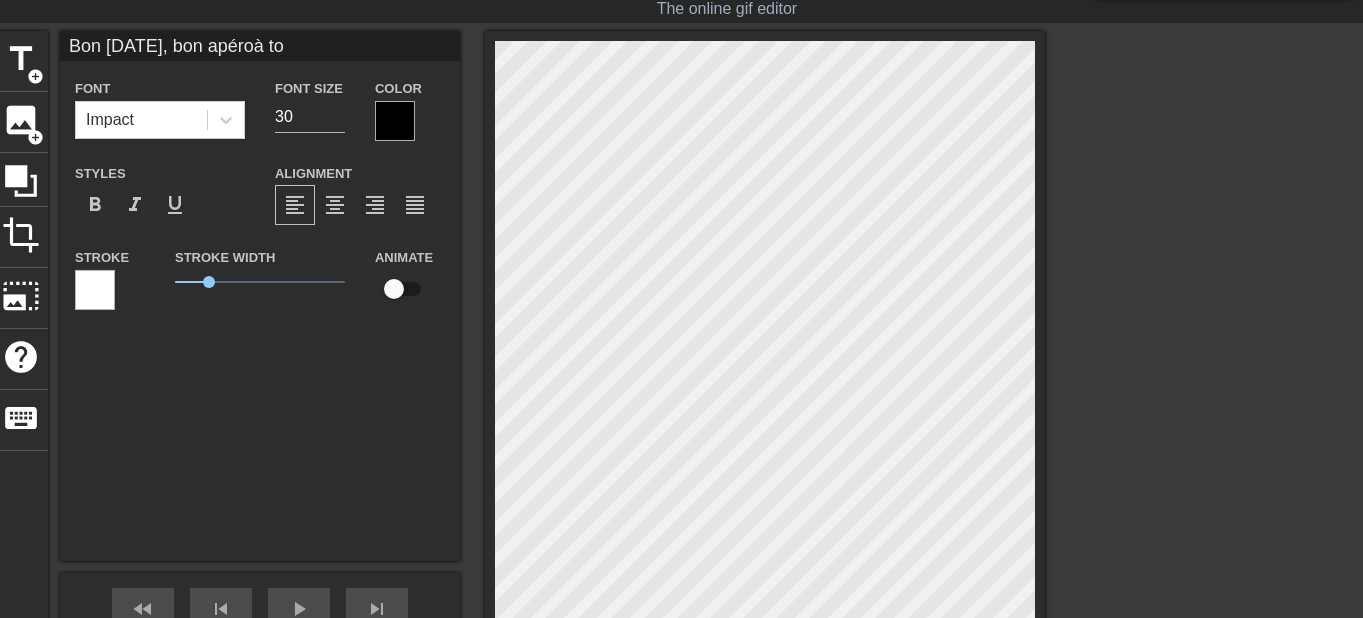 type on "Bon [DATE], bon apéro
à to" 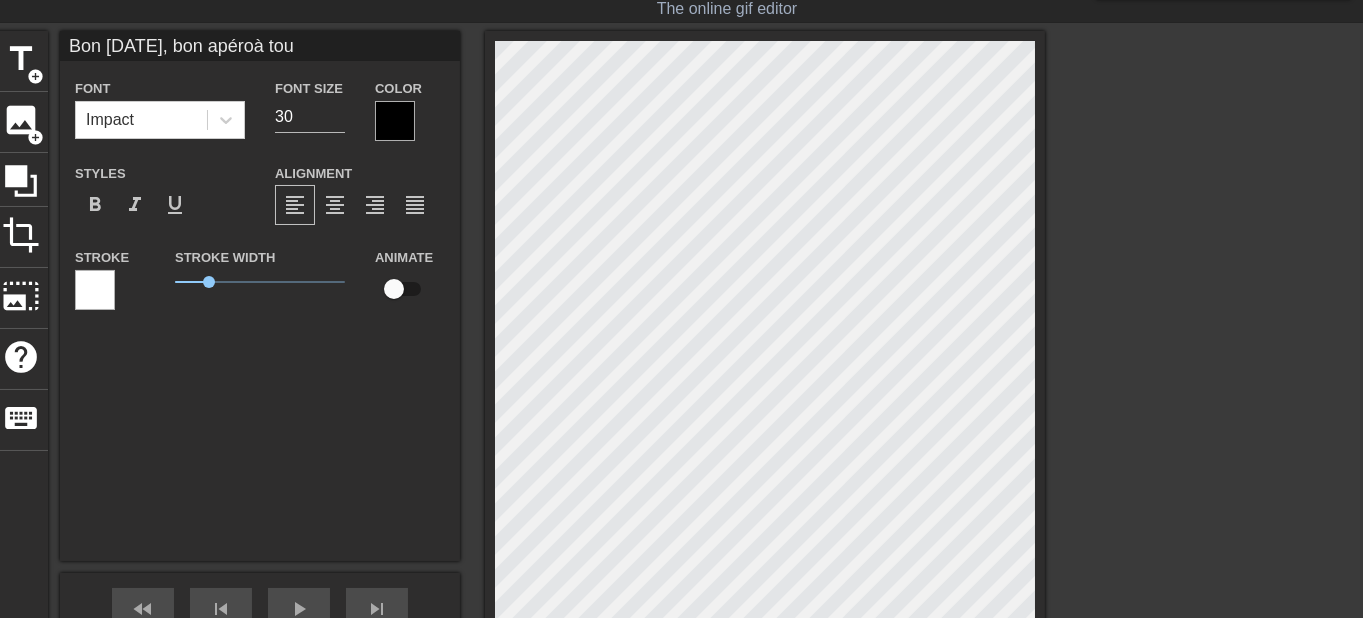type on "Bon [DATE], bon apéroà tout" 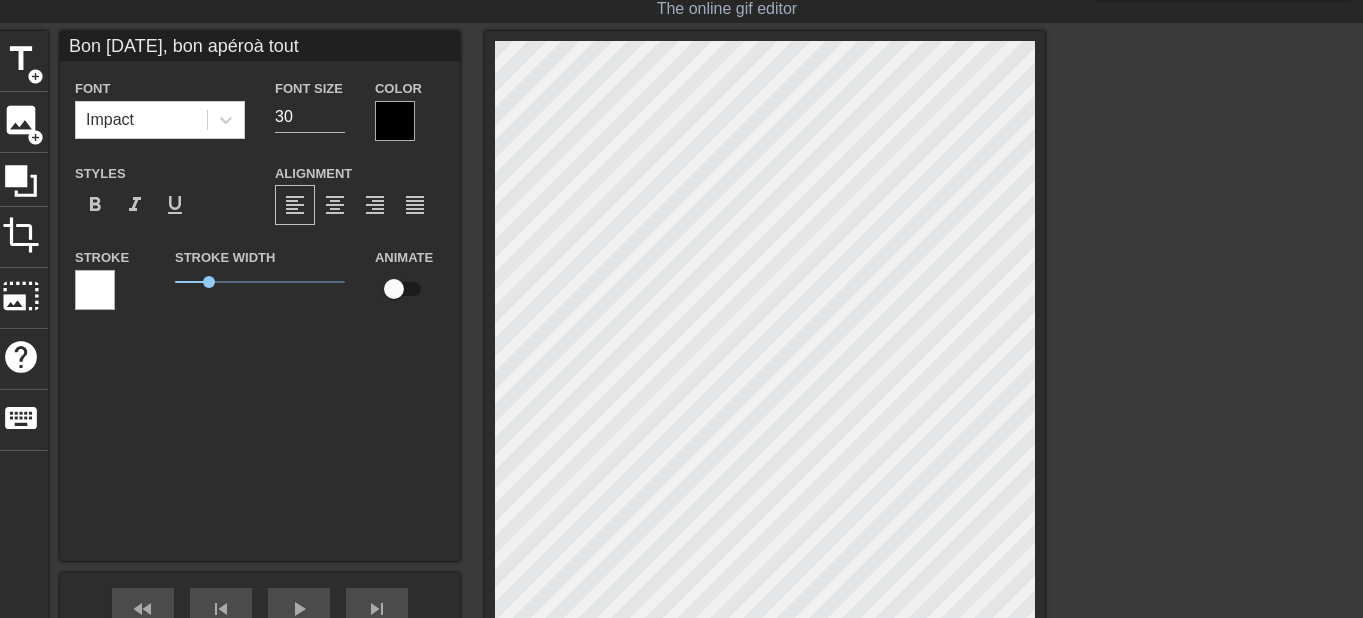 type on "Bon [DATE], bon apéroà toute" 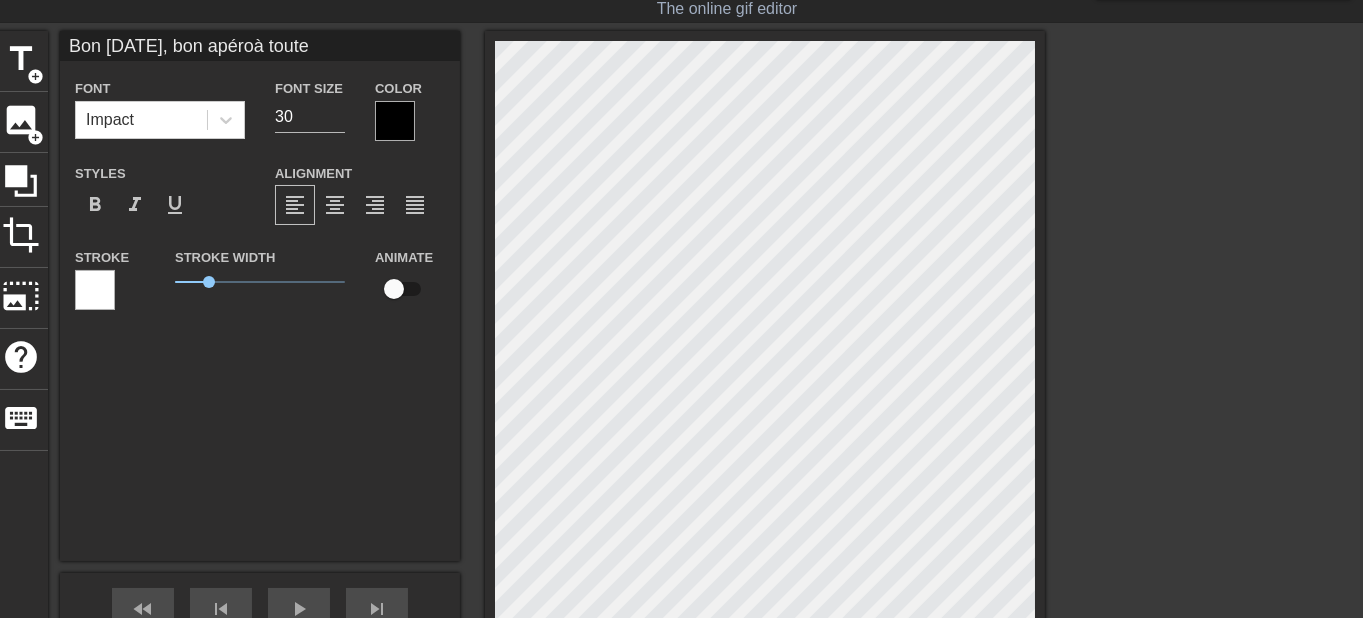 type on "Bon [DATE], bon apéroà toute" 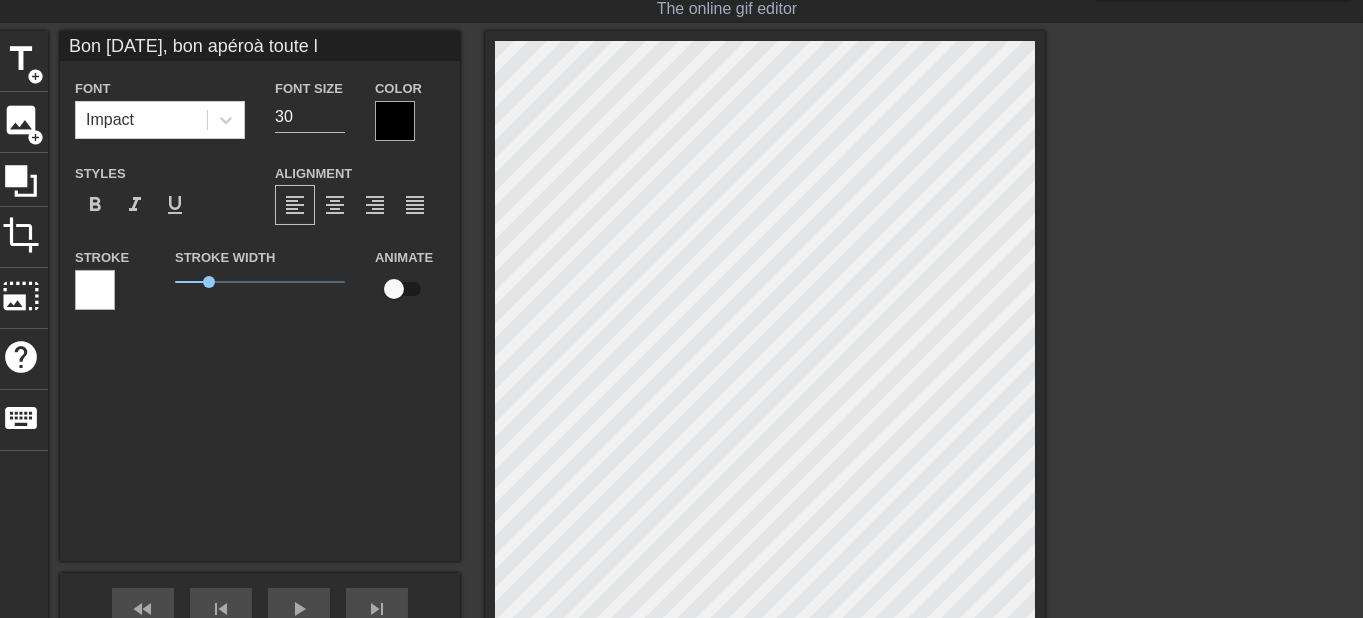 type on "Bon [DATE], bon apéroà toute la" 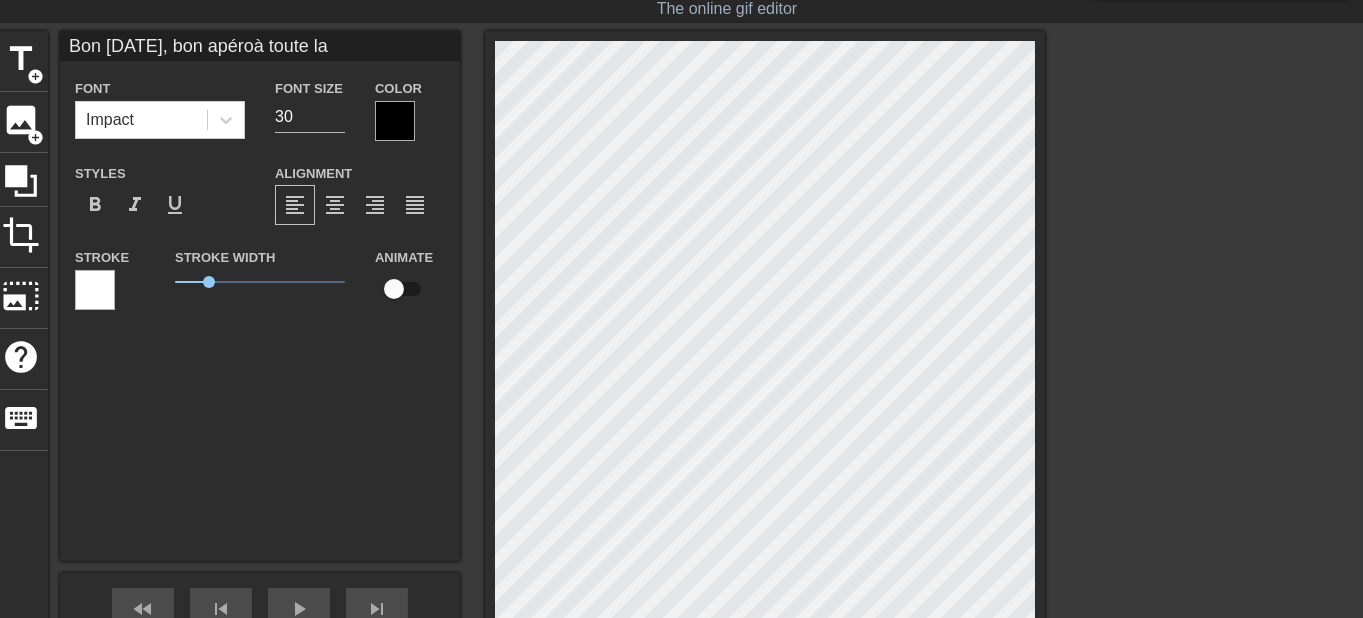 type on "Bon [DATE], bon apéroà toute la" 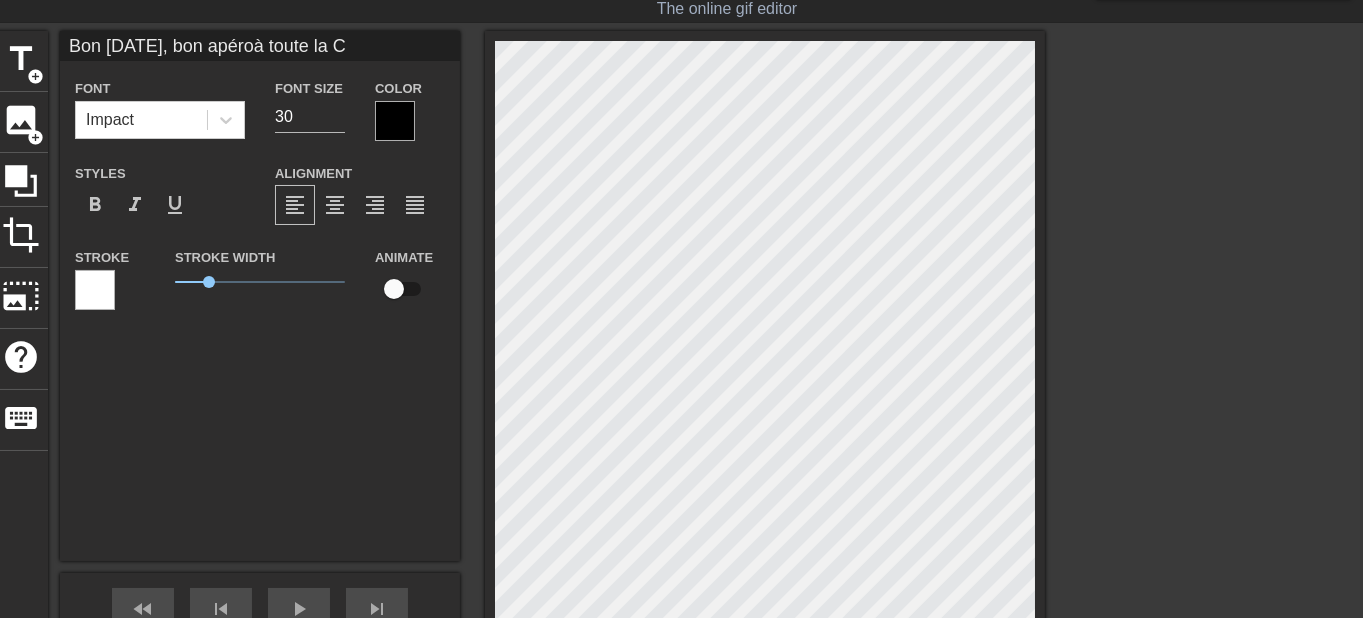 type on "Bon [DATE], bon apéroà toute la Co" 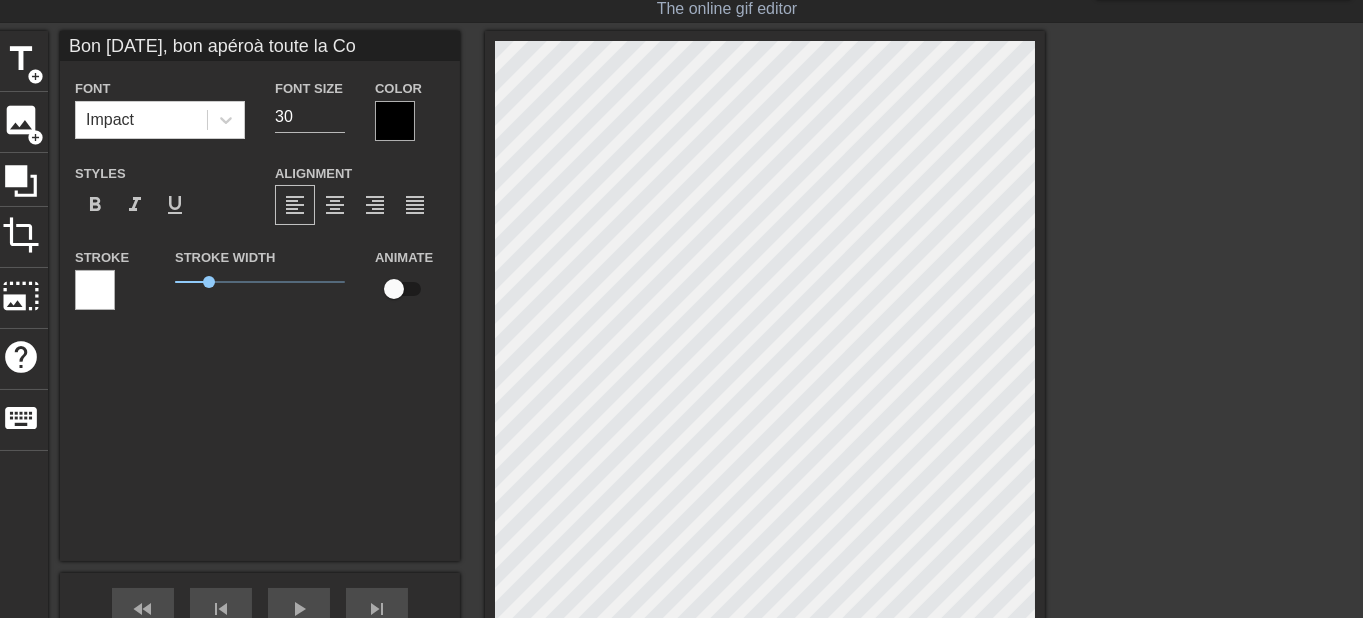 type on "Bon [DATE], bon apéroà toute la Com" 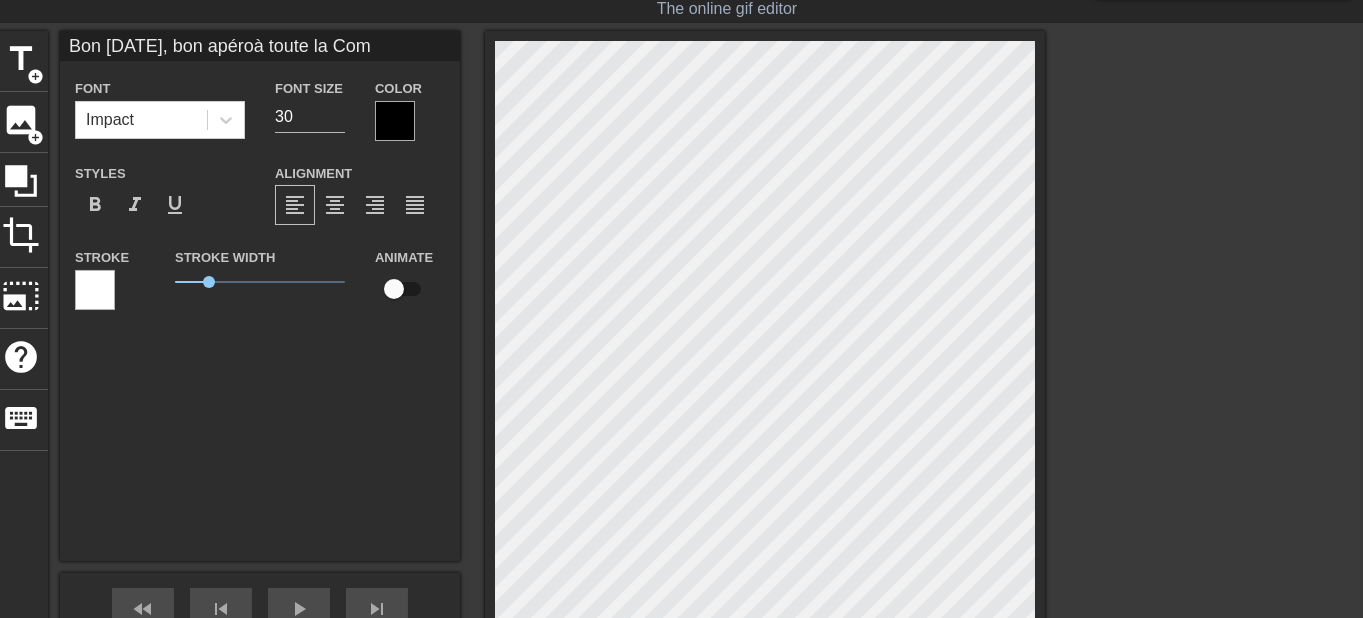 type on "Bon [DATE], bon apéroà toute la Comm" 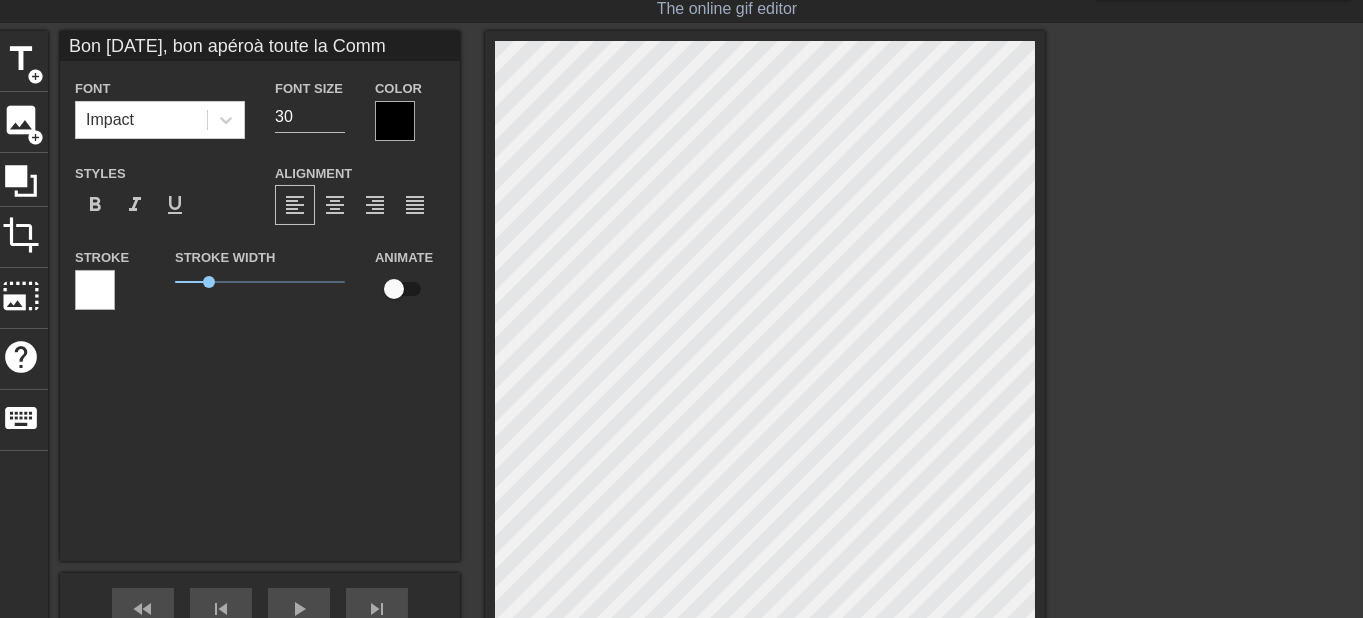 type on "Bon [DATE], bon apéroà toute la Commu" 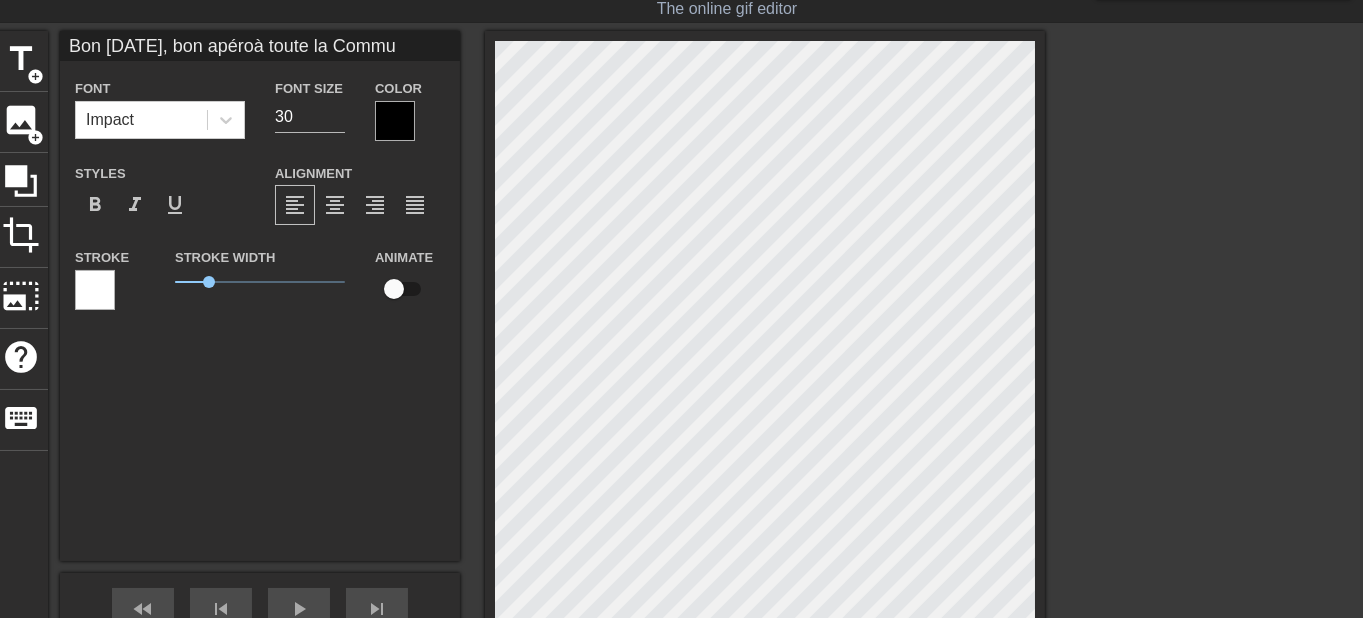 type on "Bon [DATE], bon apéroà toute la Commua" 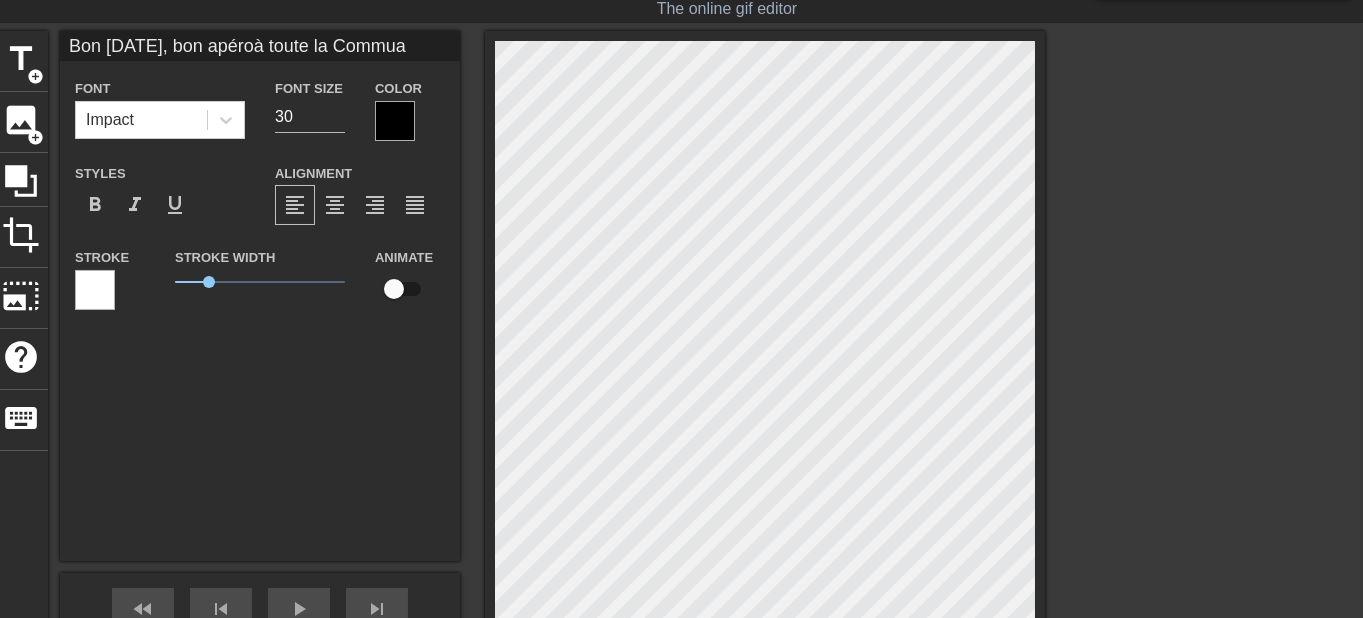 type on "Bon [DATE], bon apéroà toute la Commuan" 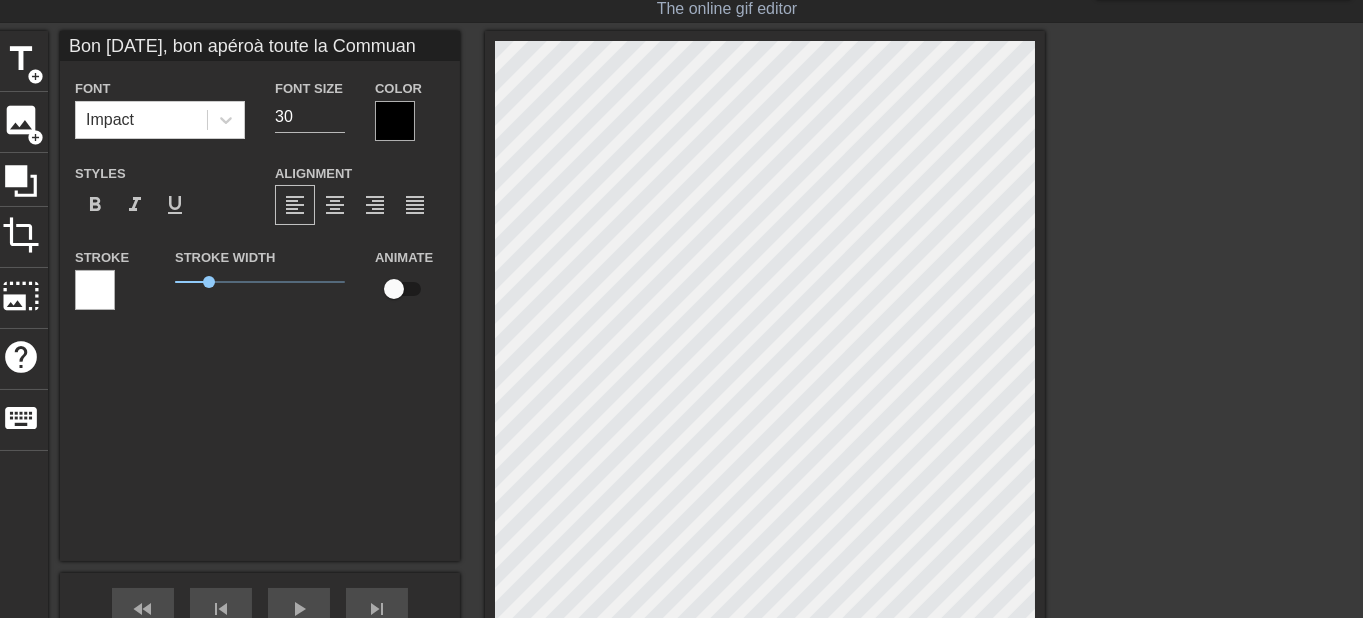 type on "Bon [DATE], bon apéroà toute la Commuanu" 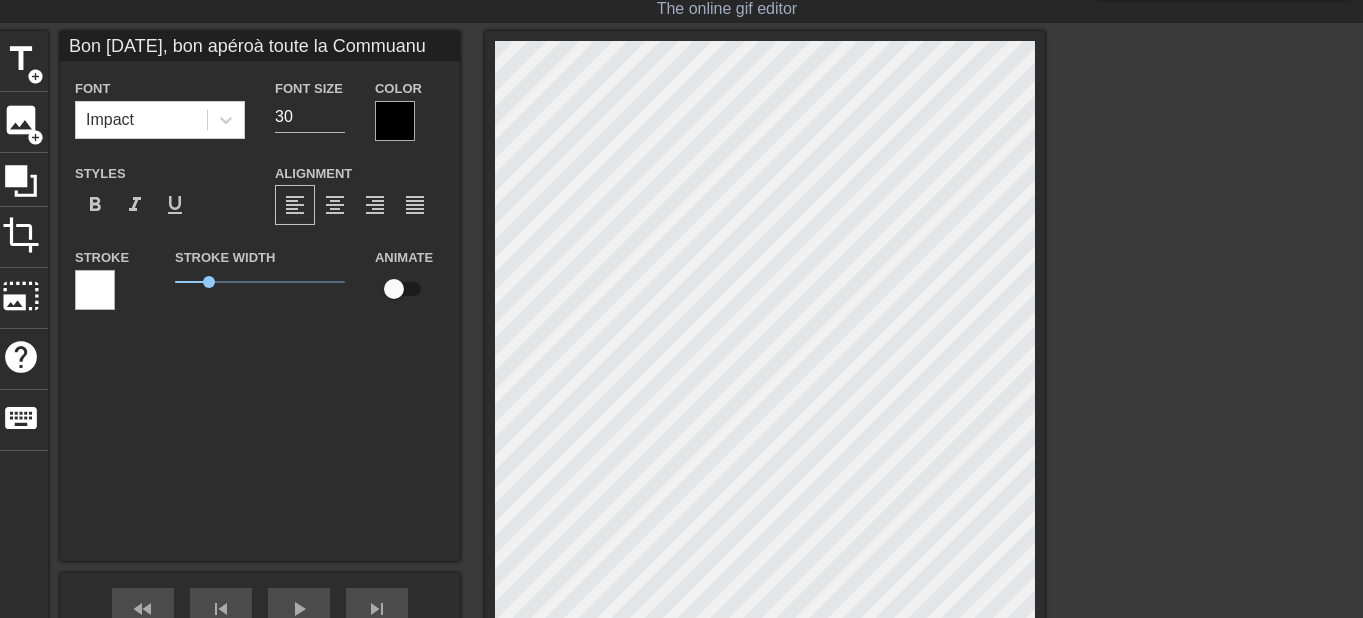 scroll, scrollTop: 1, scrollLeft: 7, axis: both 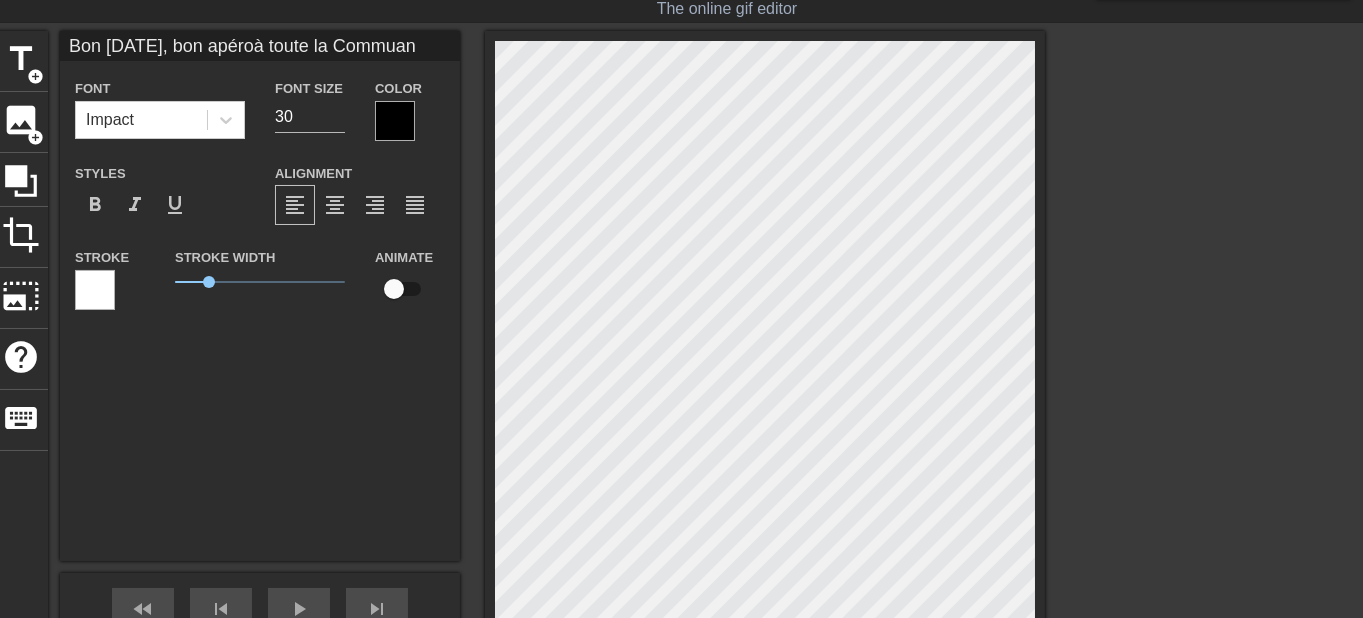 type on "Bon [DATE], bon apéroà toute la Commua" 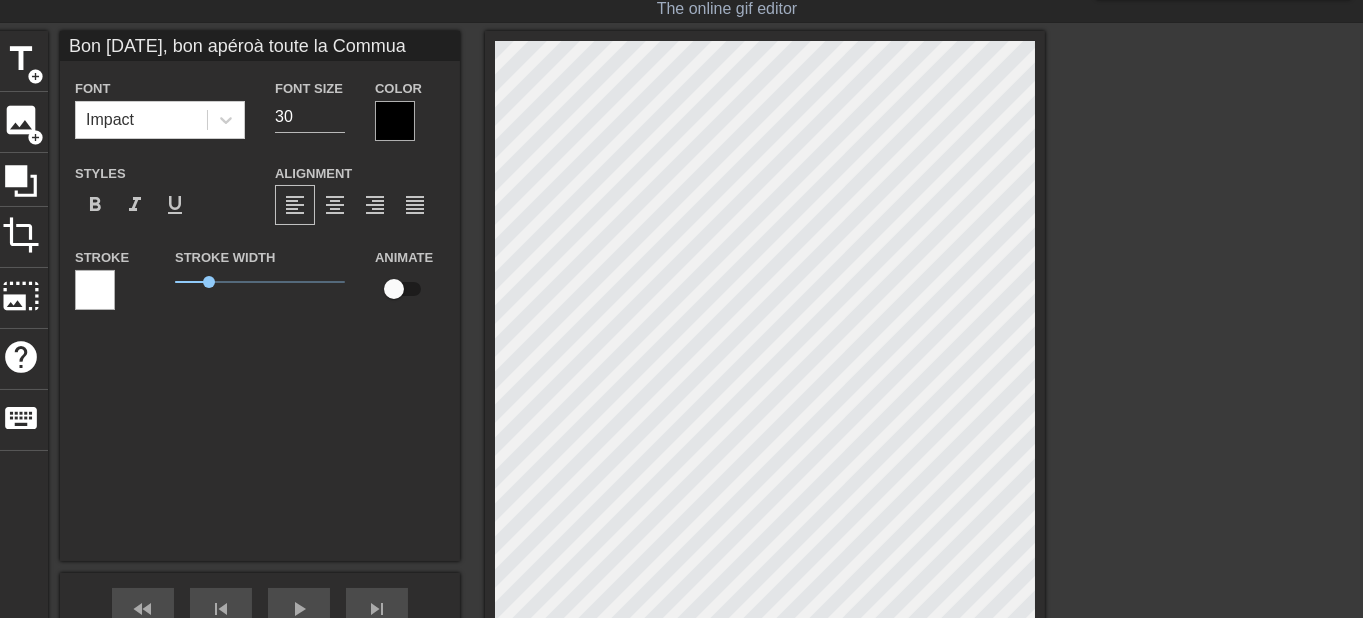 type on "Bon [DATE], bon apéroà toute la Commu" 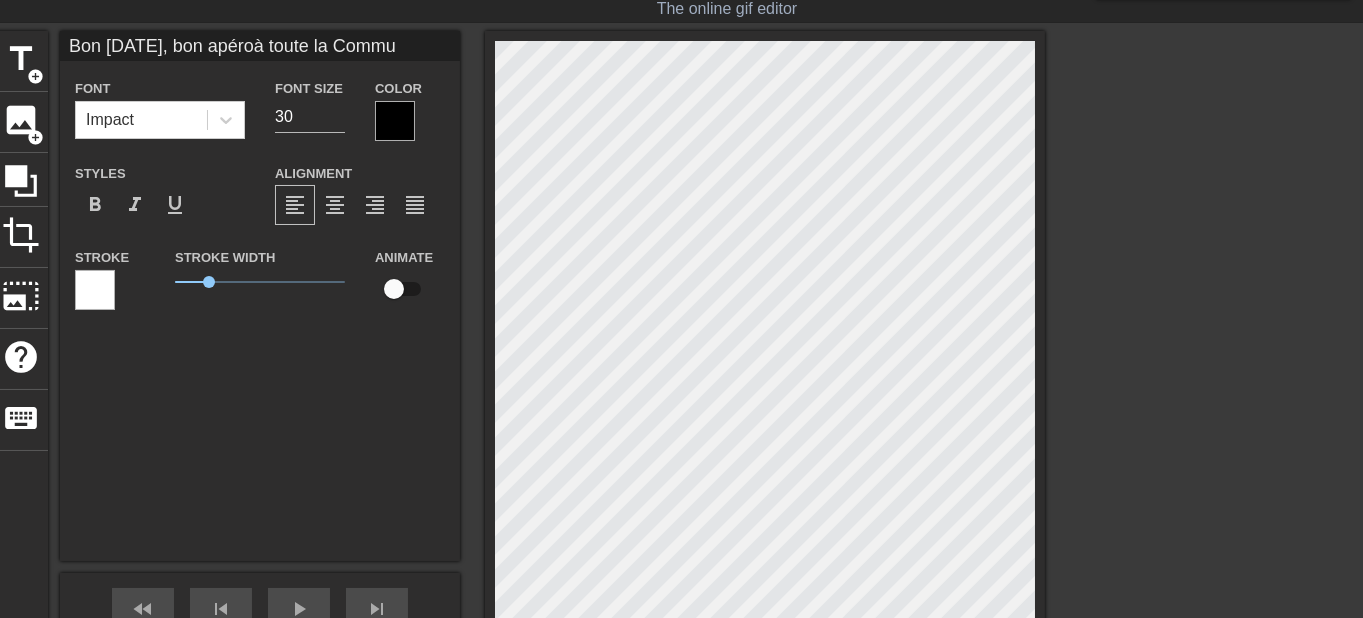 type on "Bon [DATE], bon apéroà toute la Commun" 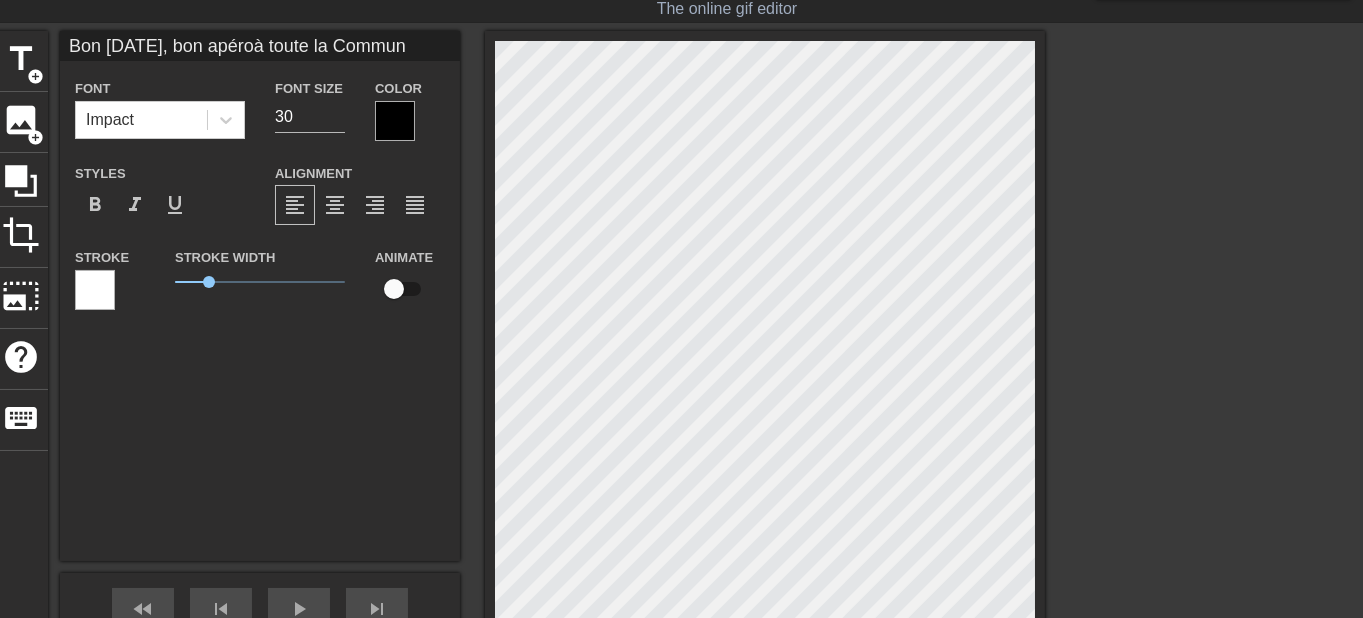 type on "Bon [DATE], bon apéroà toute la Communa" 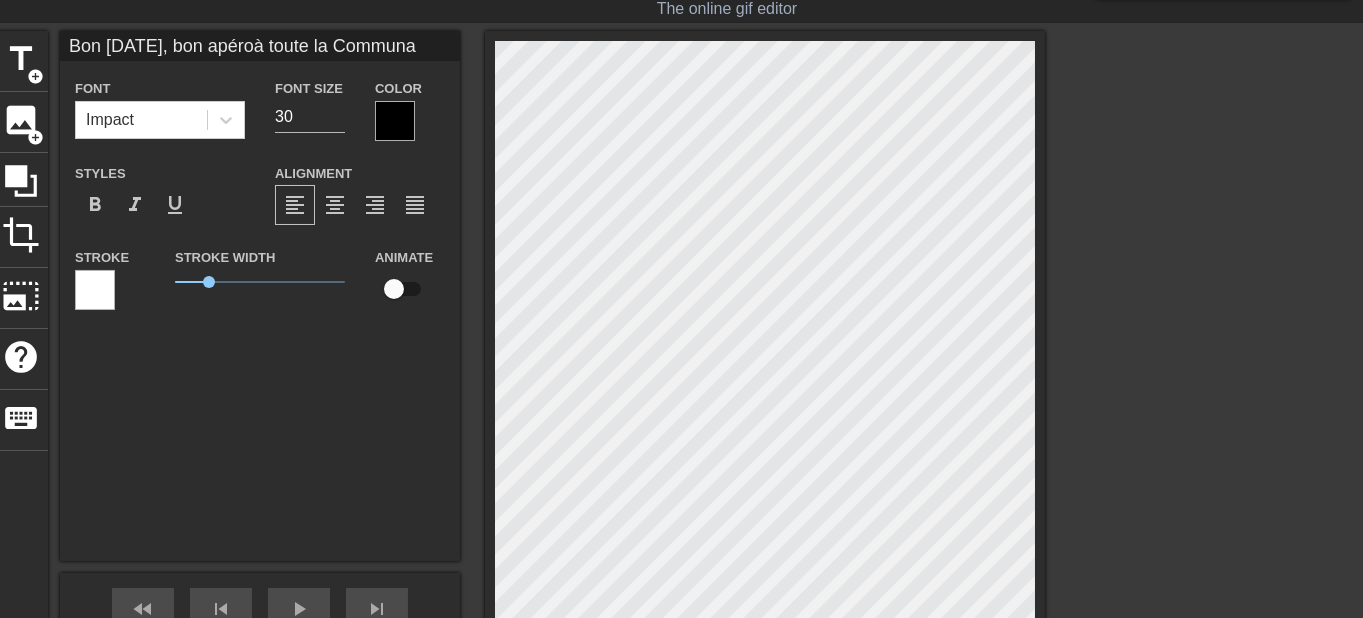 type on "Bon [DATE], bon apéro
à toute la Communau" 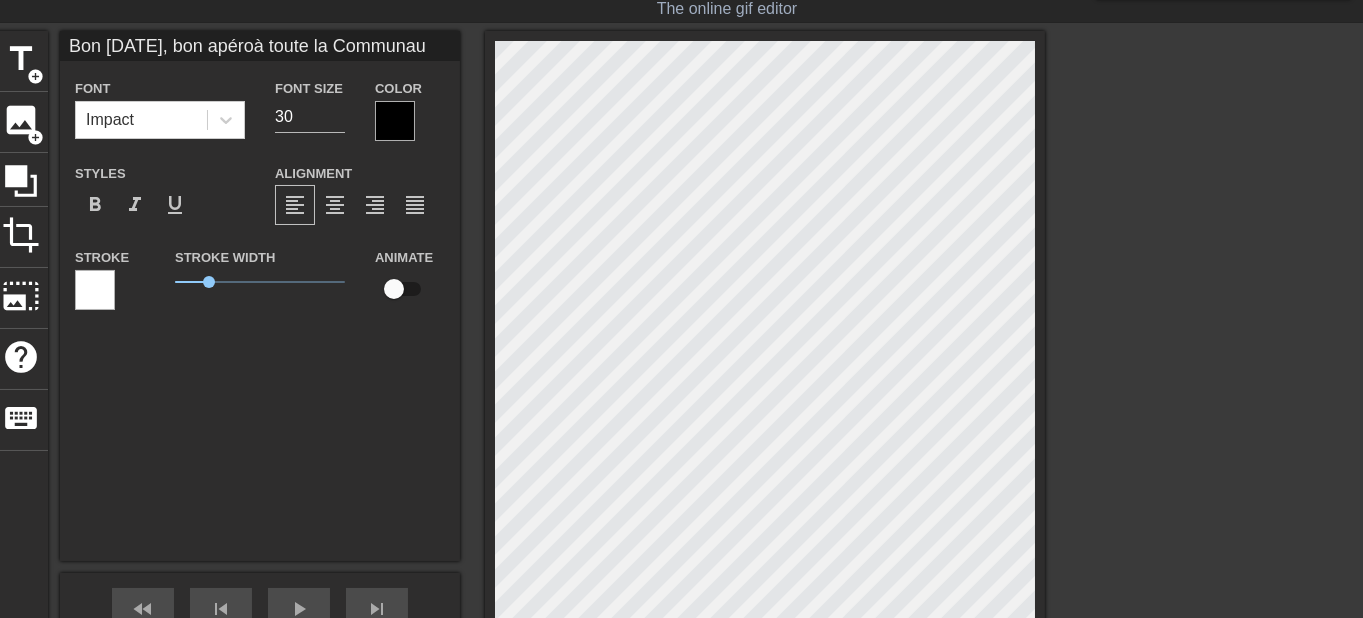 type on "Bon [DATE], bon apéroà toute la Communaut" 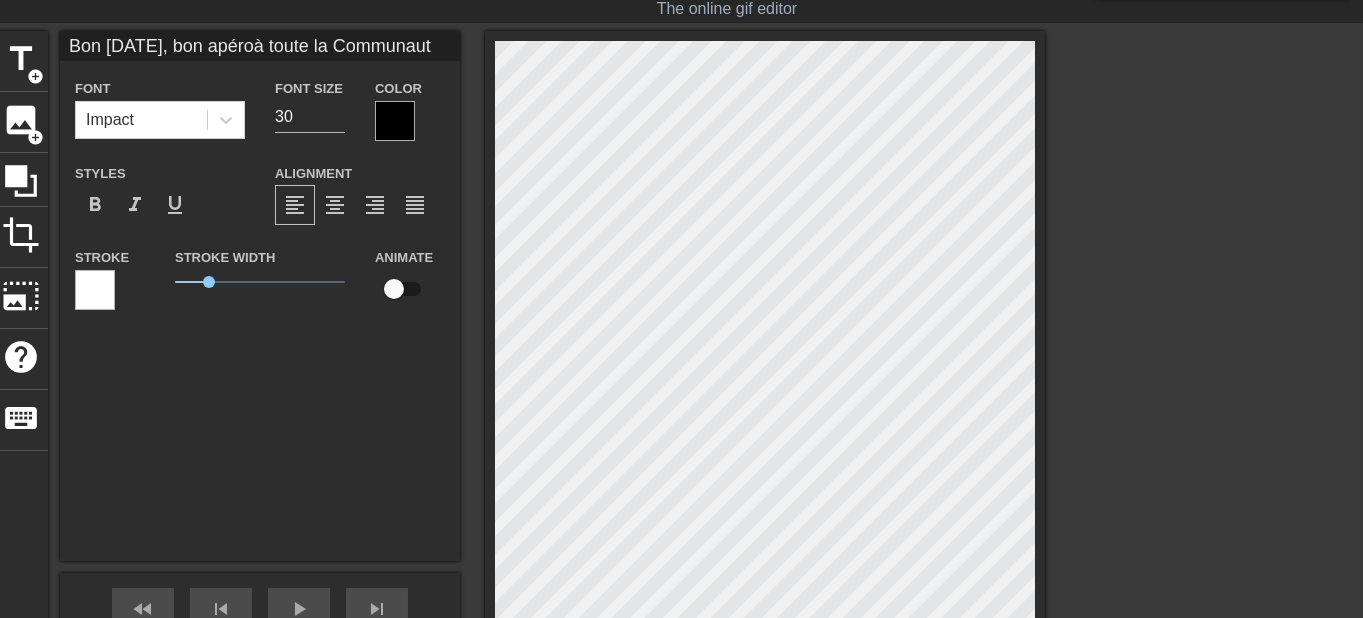 scroll, scrollTop: 1, scrollLeft: 8, axis: both 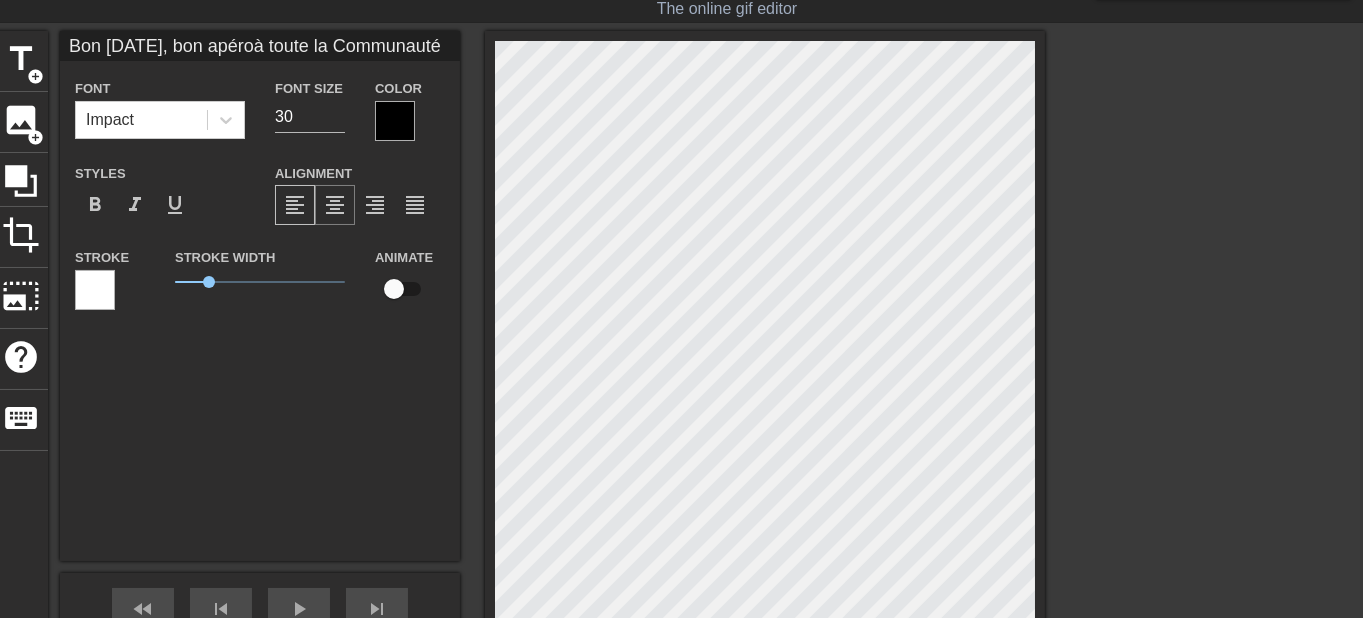 click on "format_align_center" at bounding box center [335, 205] 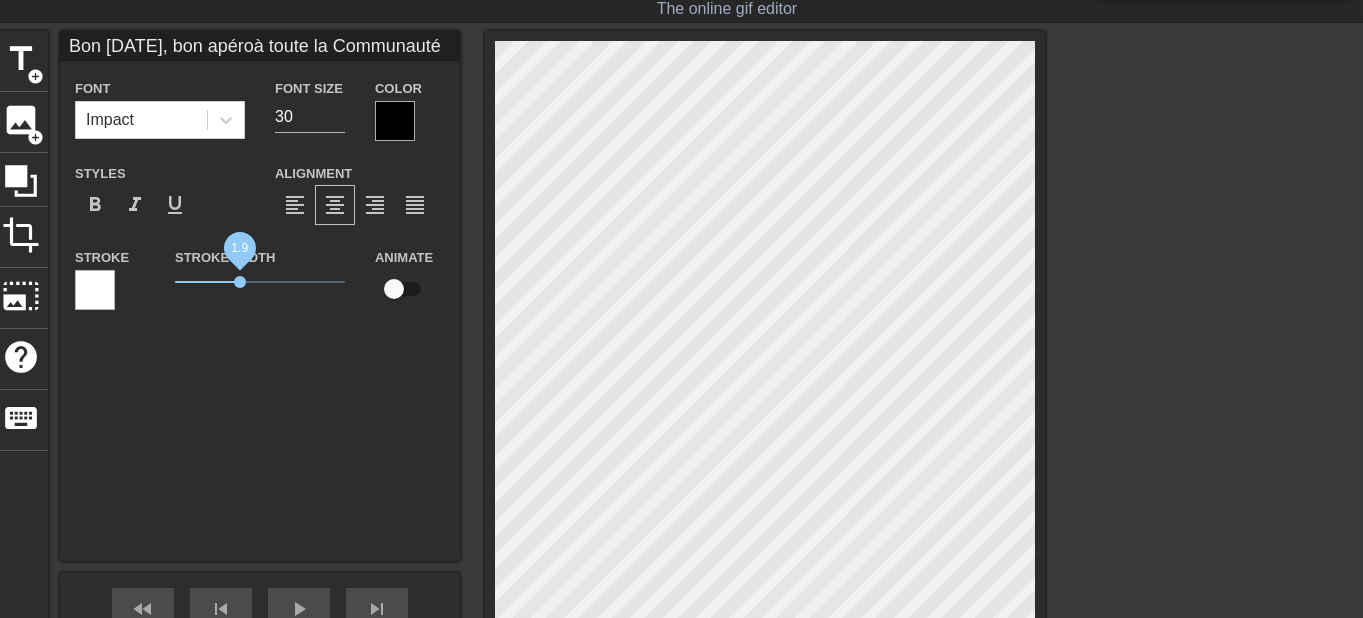 drag, startPoint x: 362, startPoint y: 282, endPoint x: 389, endPoint y: 285, distance: 27.166155 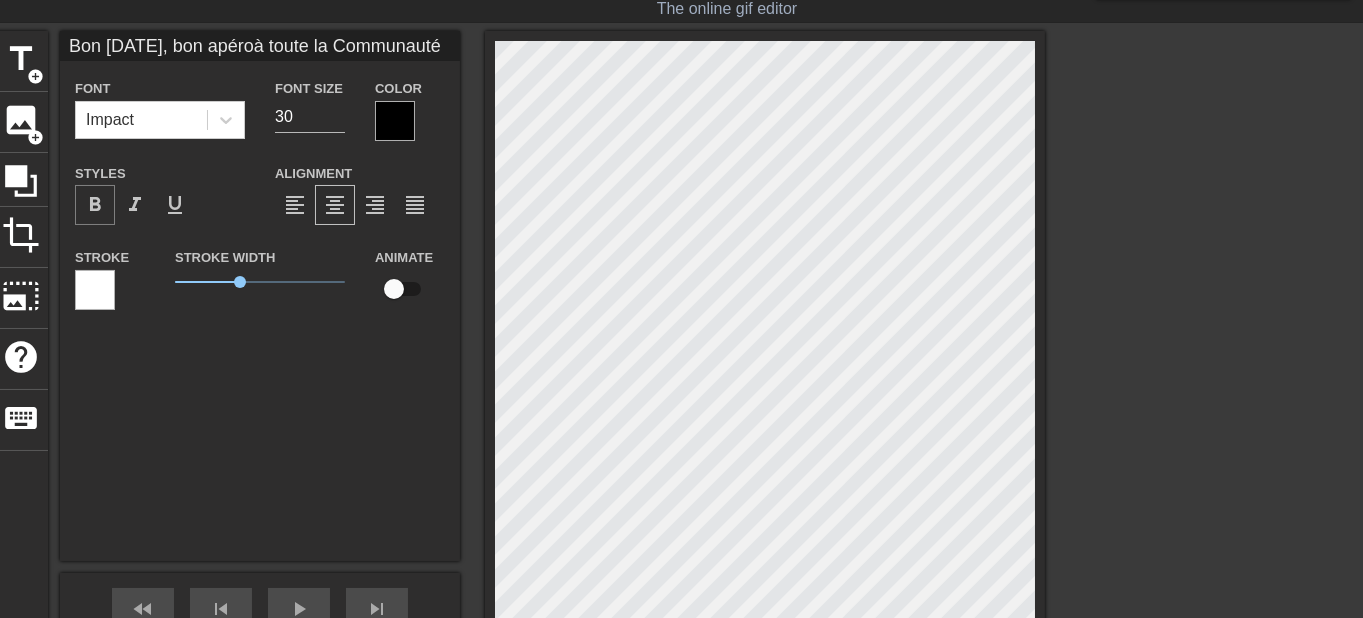 click on "format_bold" at bounding box center (95, 205) 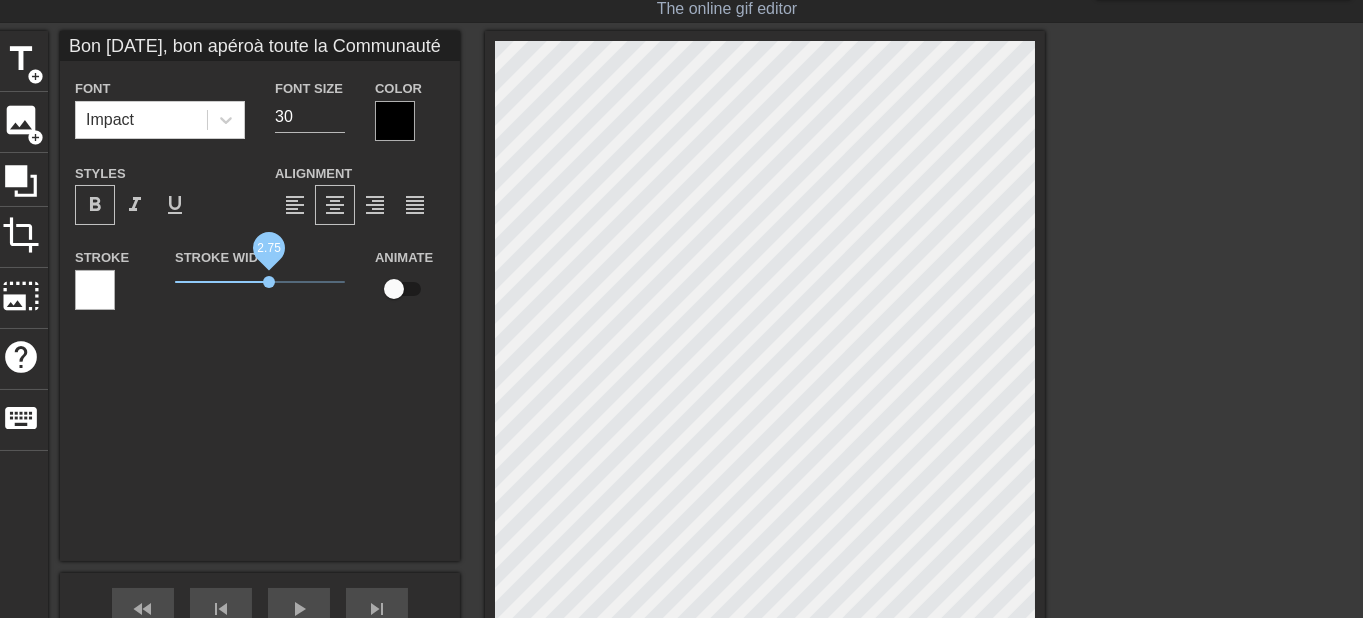 type on "Bon [DATE], bon apéroà toute la Communauté" 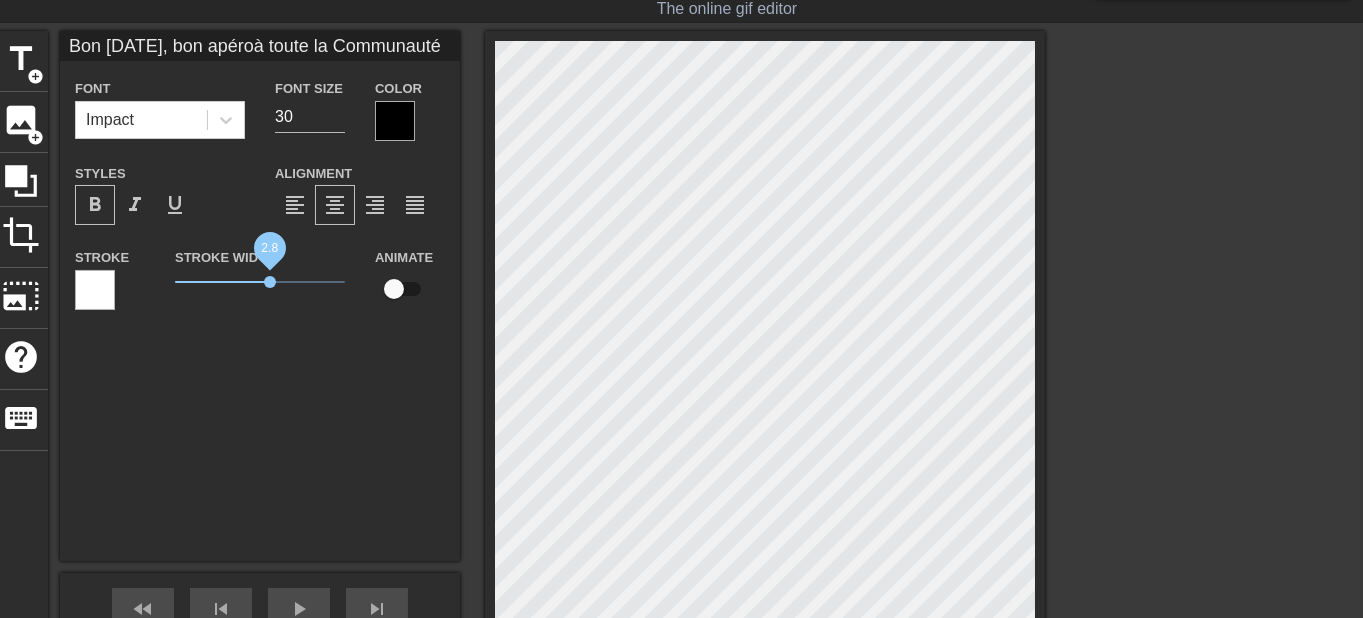 drag, startPoint x: 396, startPoint y: 284, endPoint x: 420, endPoint y: 282, distance: 24.083189 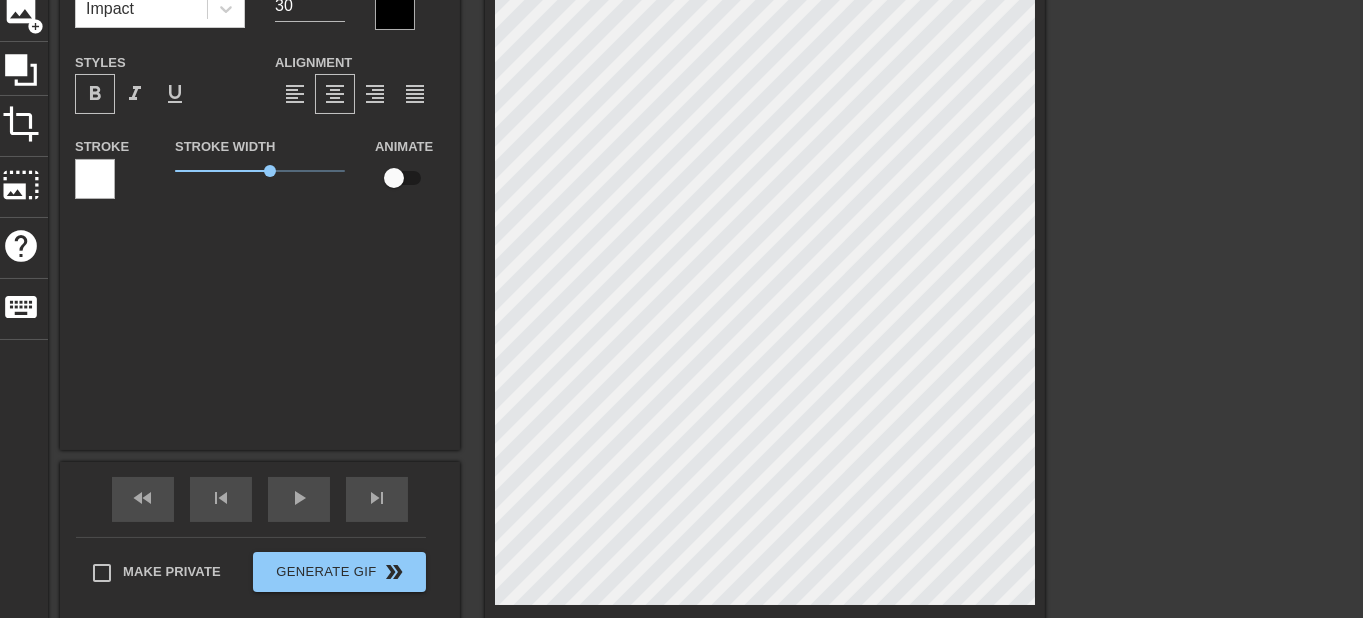 scroll, scrollTop: 263, scrollLeft: 0, axis: vertical 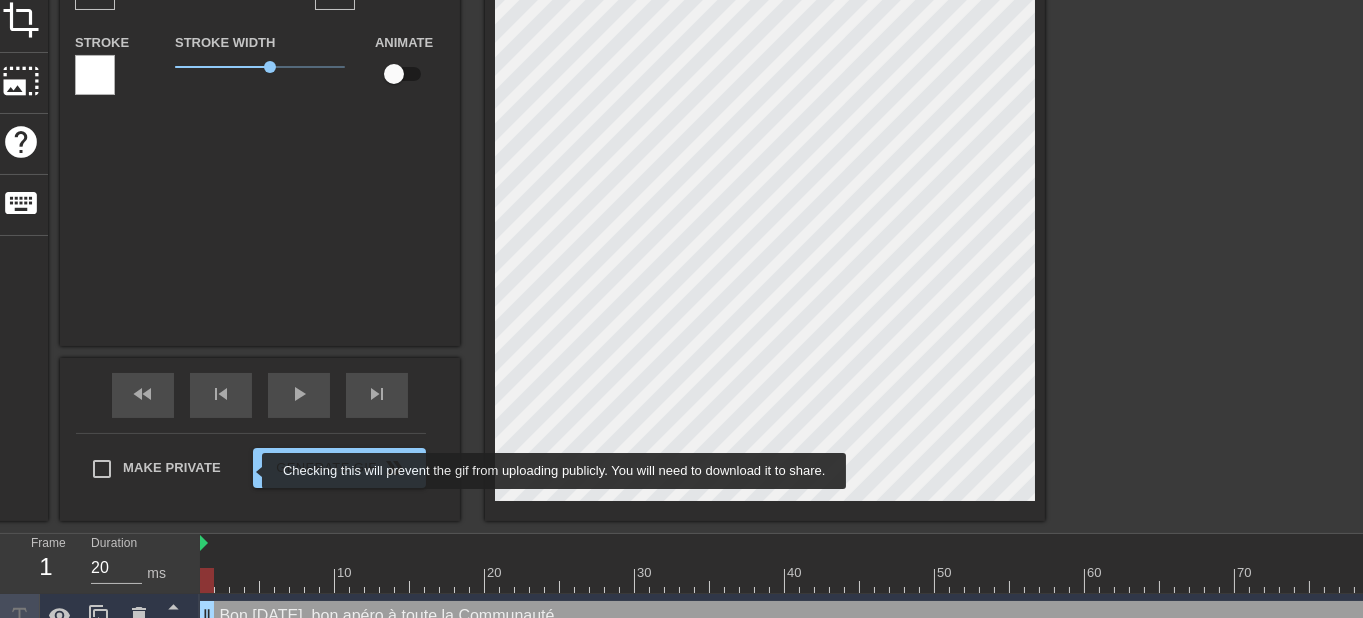 click on "Make Private" at bounding box center [102, 469] 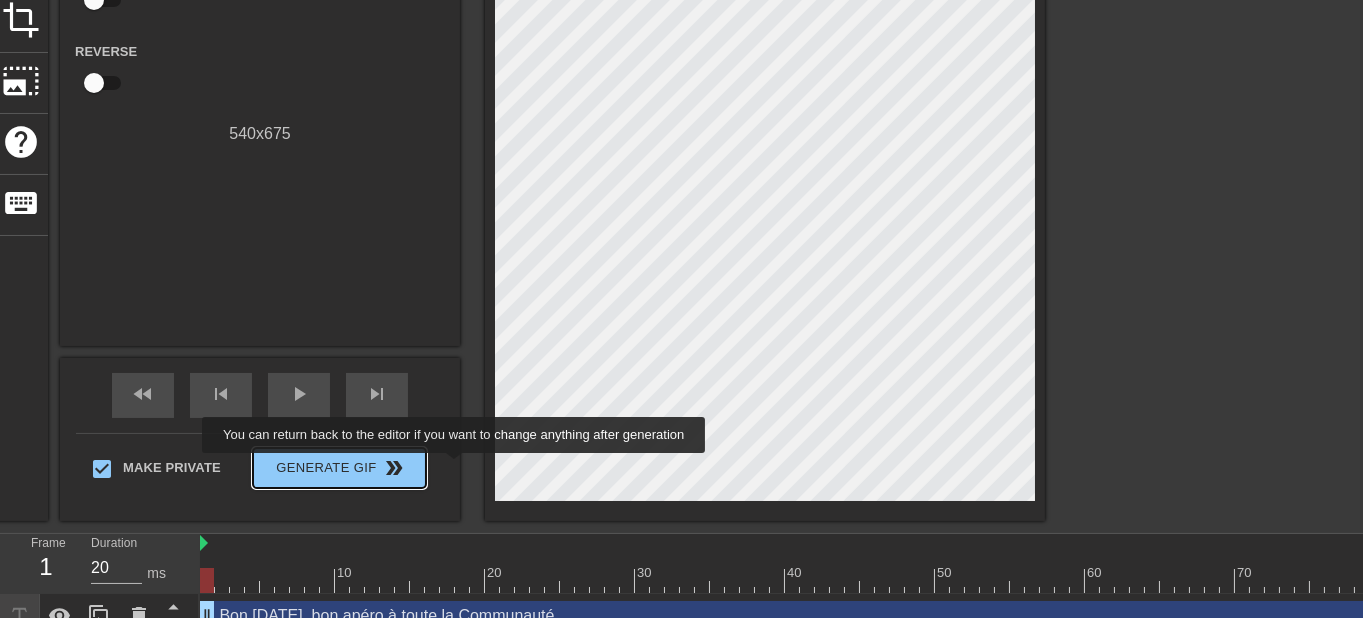 click on "Generate Gif double_arrow" at bounding box center [339, 468] 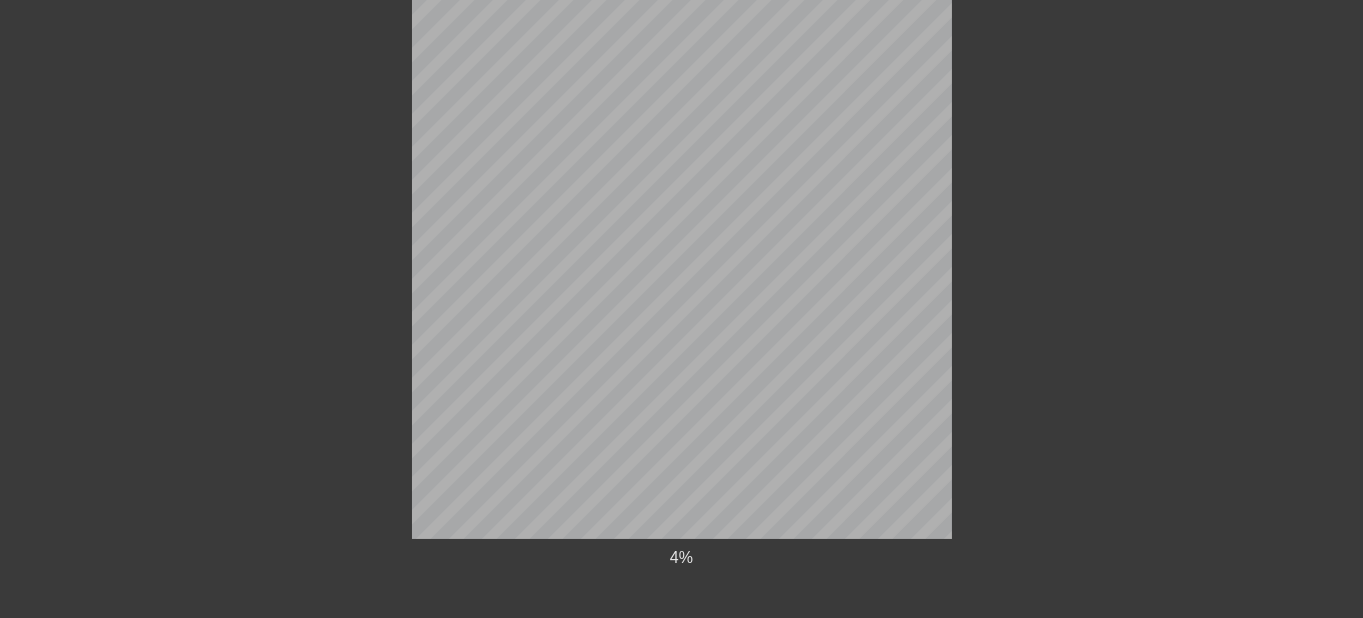 scroll, scrollTop: 277, scrollLeft: 0, axis: vertical 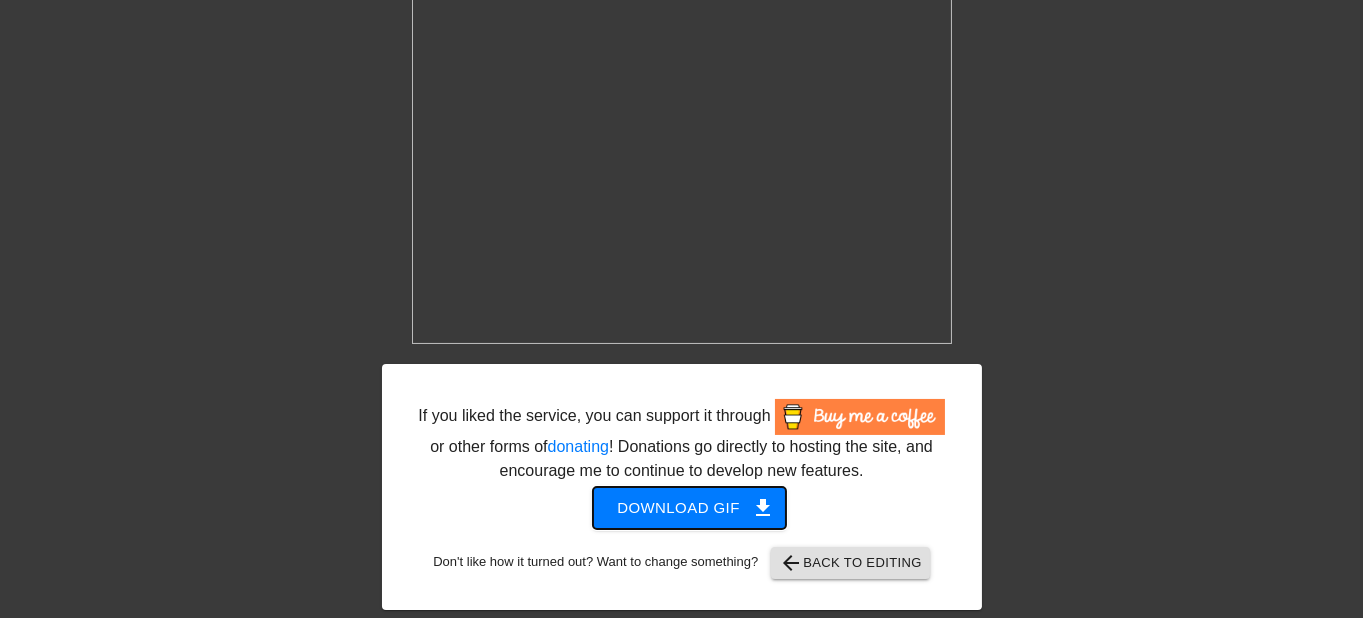 click on "Download gif get_app" at bounding box center [689, 508] 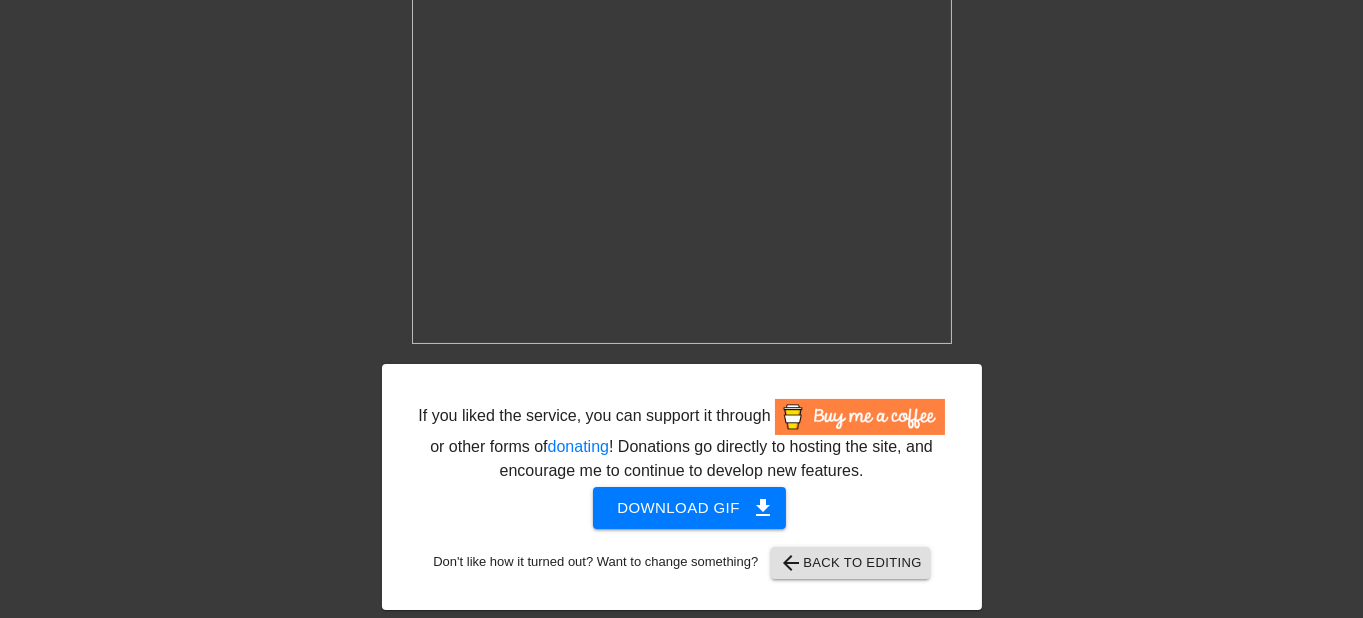 click on "If you liked the service, you can support it through  or other forms of  donating ! Donations go directly to hosting the site, and encourage me to continue to develop new features. Download gif get_app Don't like how it turned out? Want to change something? arrow_back Back to Editing title add_circle image add_circle crop photo_size_select_large help keyboard fast_rewind skip_previous play_arrow skip_next Make Private Generate Gif double_arrow" at bounding box center [681, 139] 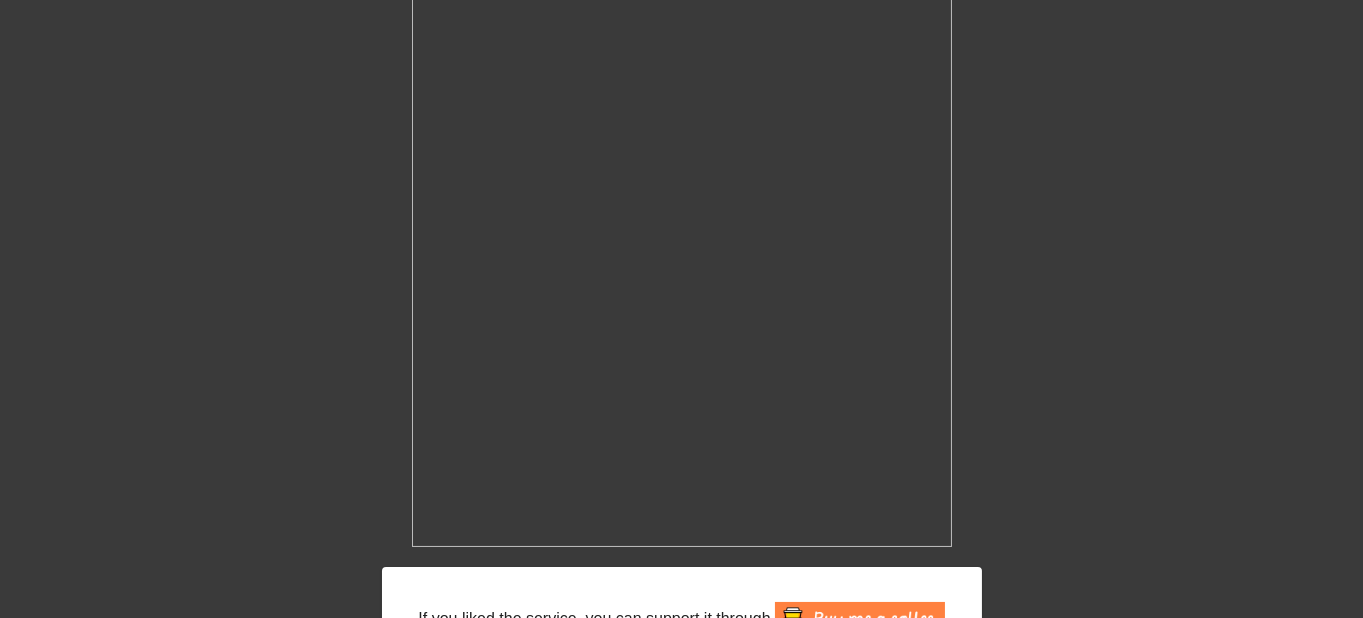 scroll, scrollTop: 195, scrollLeft: 0, axis: vertical 